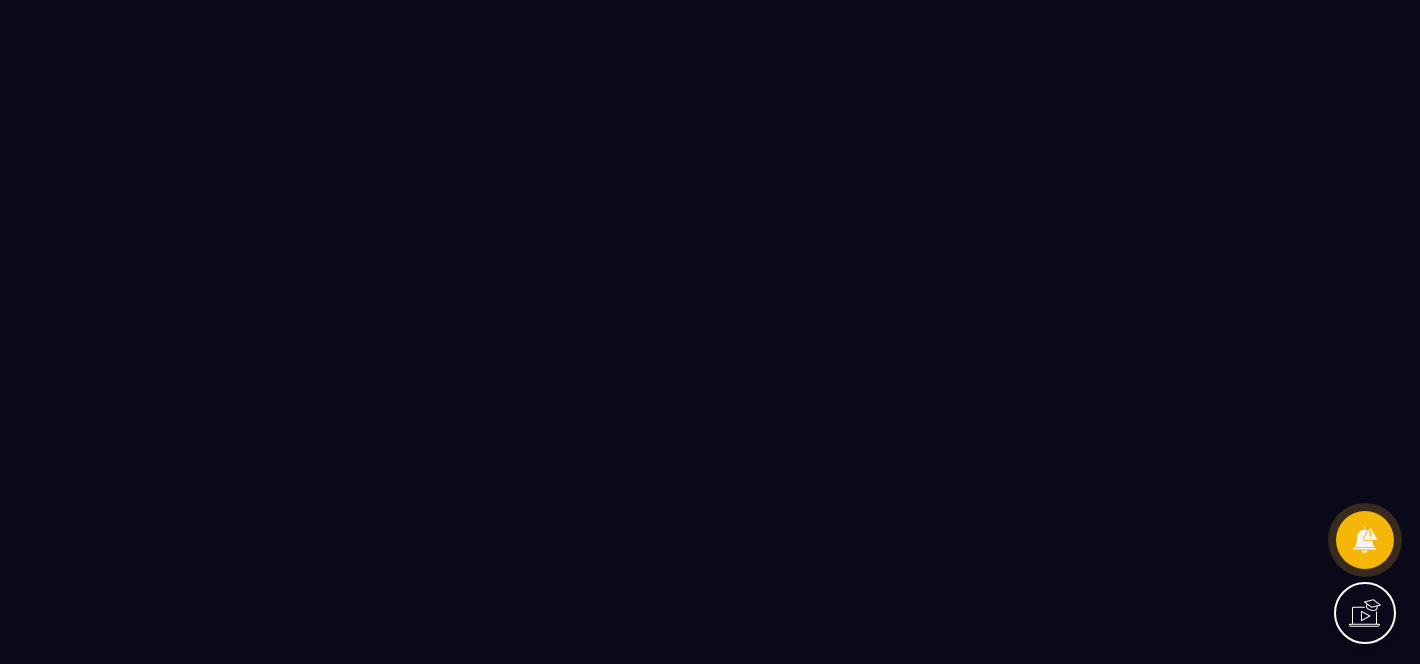 scroll, scrollTop: 0, scrollLeft: 0, axis: both 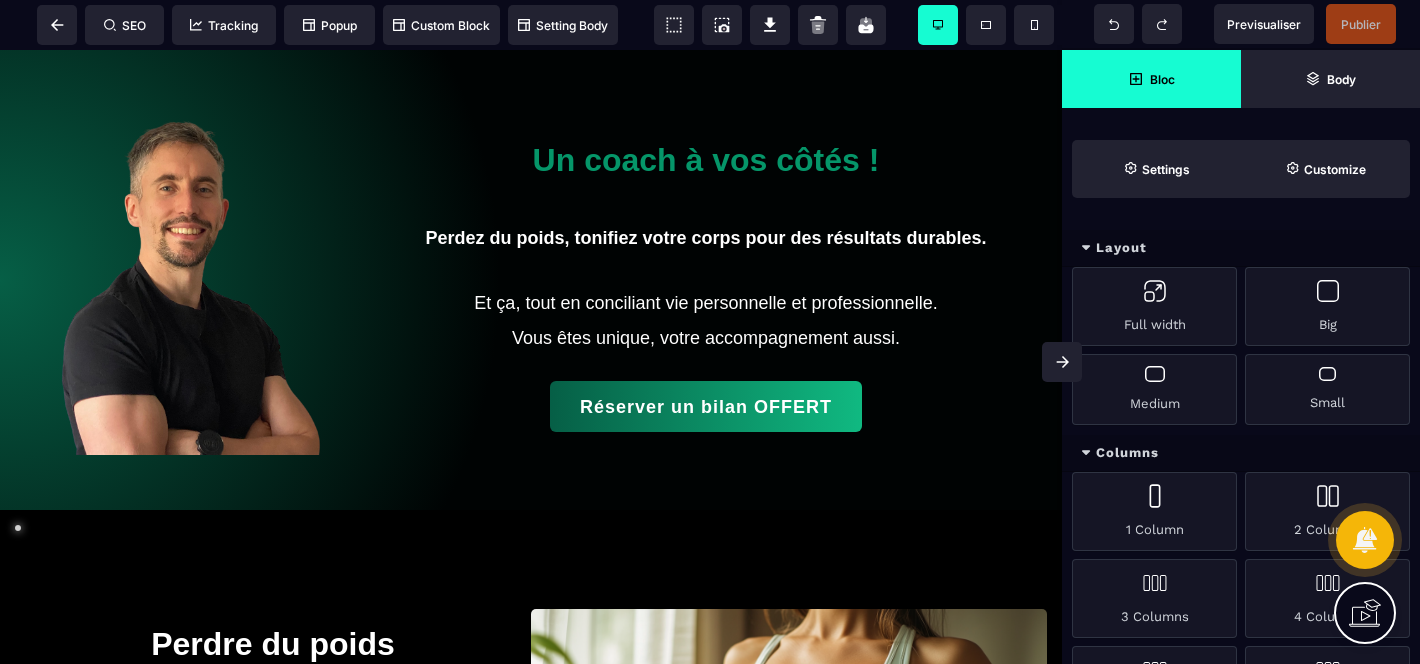 click at bounding box center (190, 280) 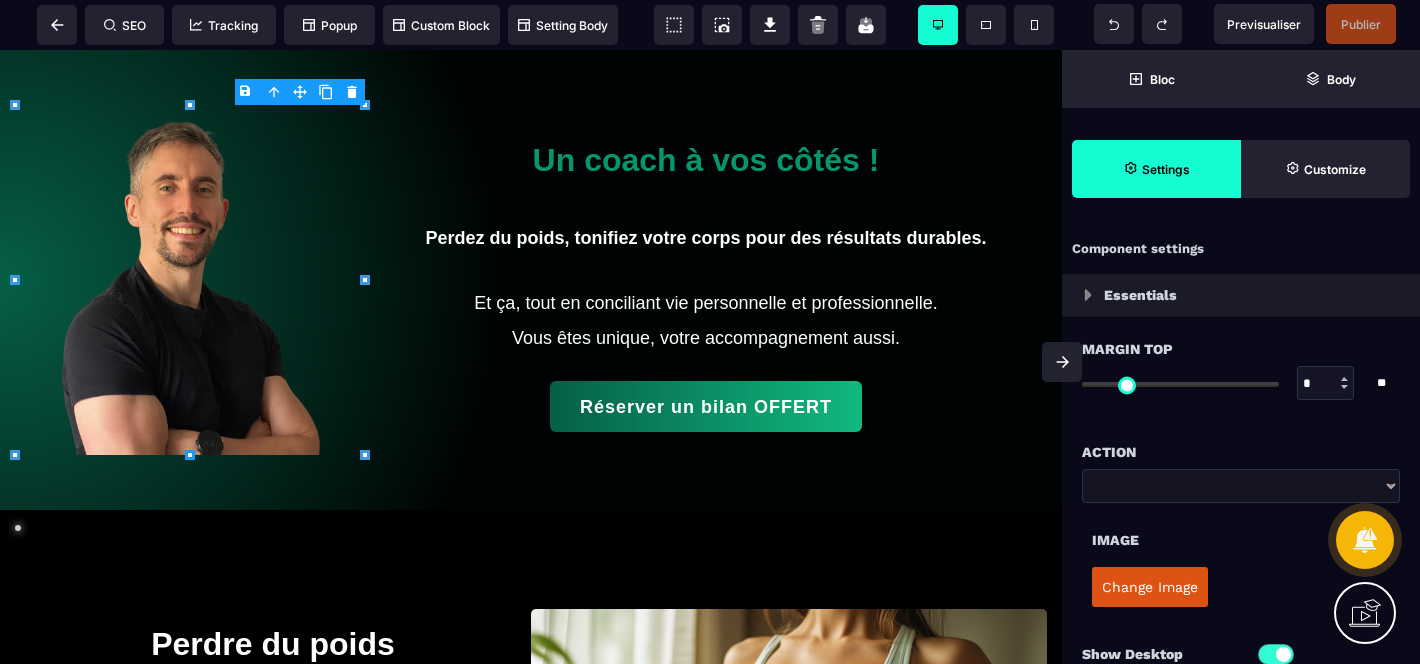 type on "*" 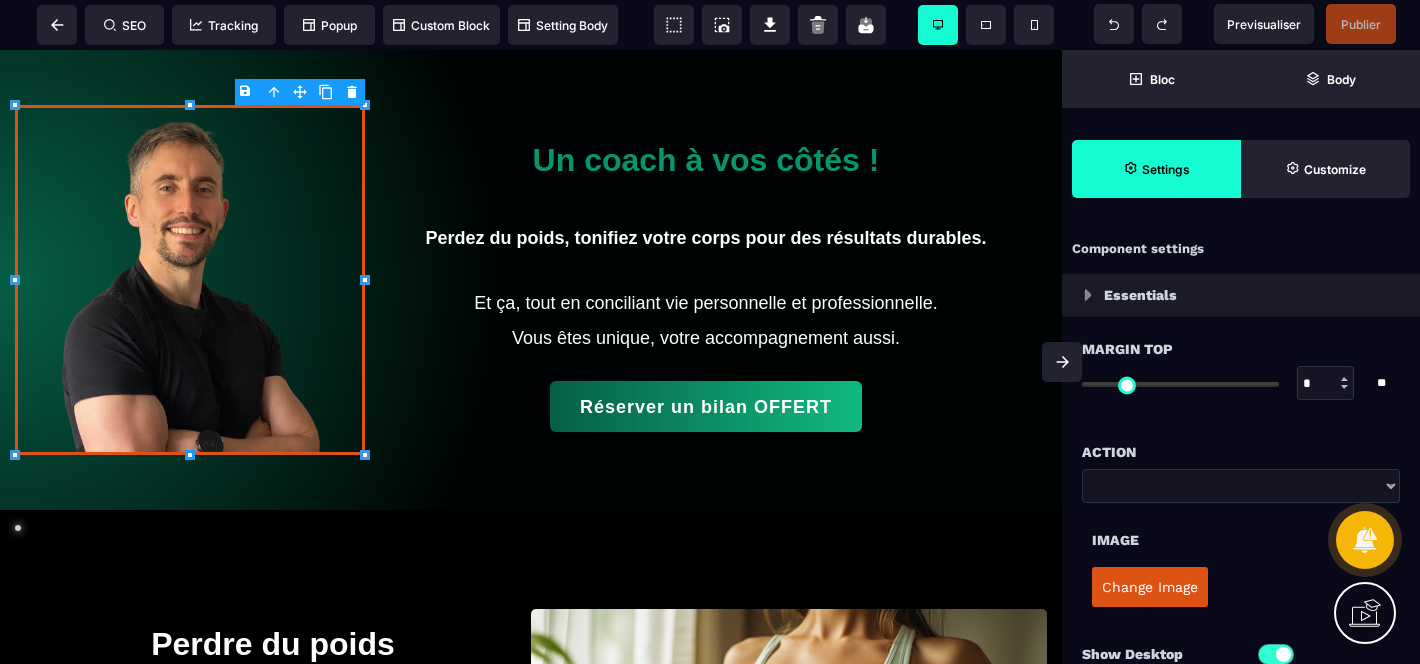 type on "****" 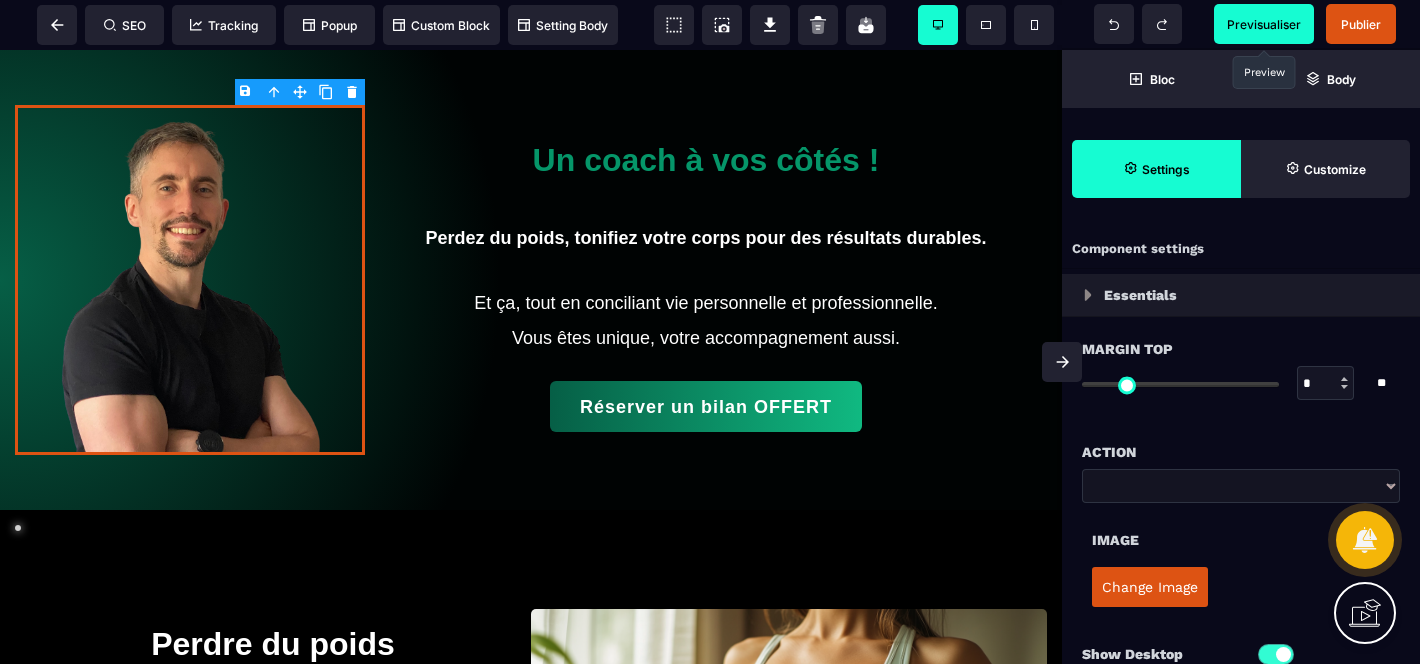click on "Previsualiser" at bounding box center [1264, 24] 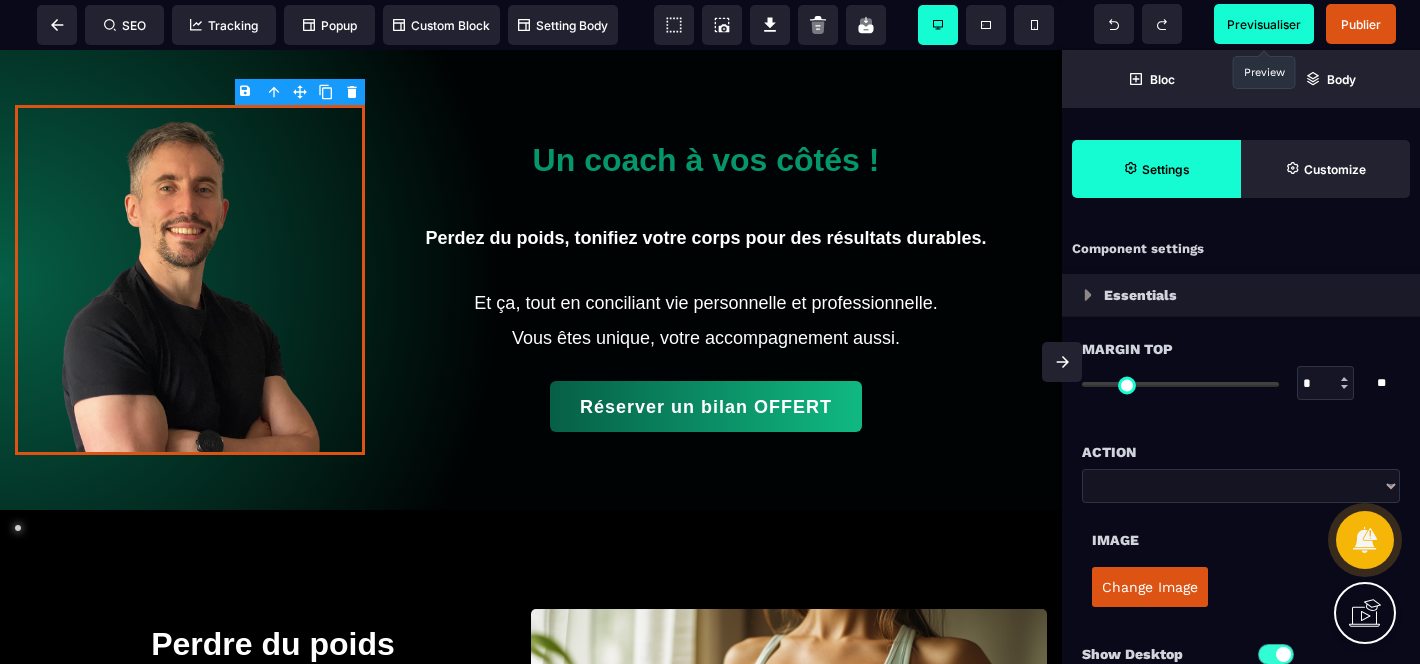 click on "Previsualiser" at bounding box center (1264, 24) 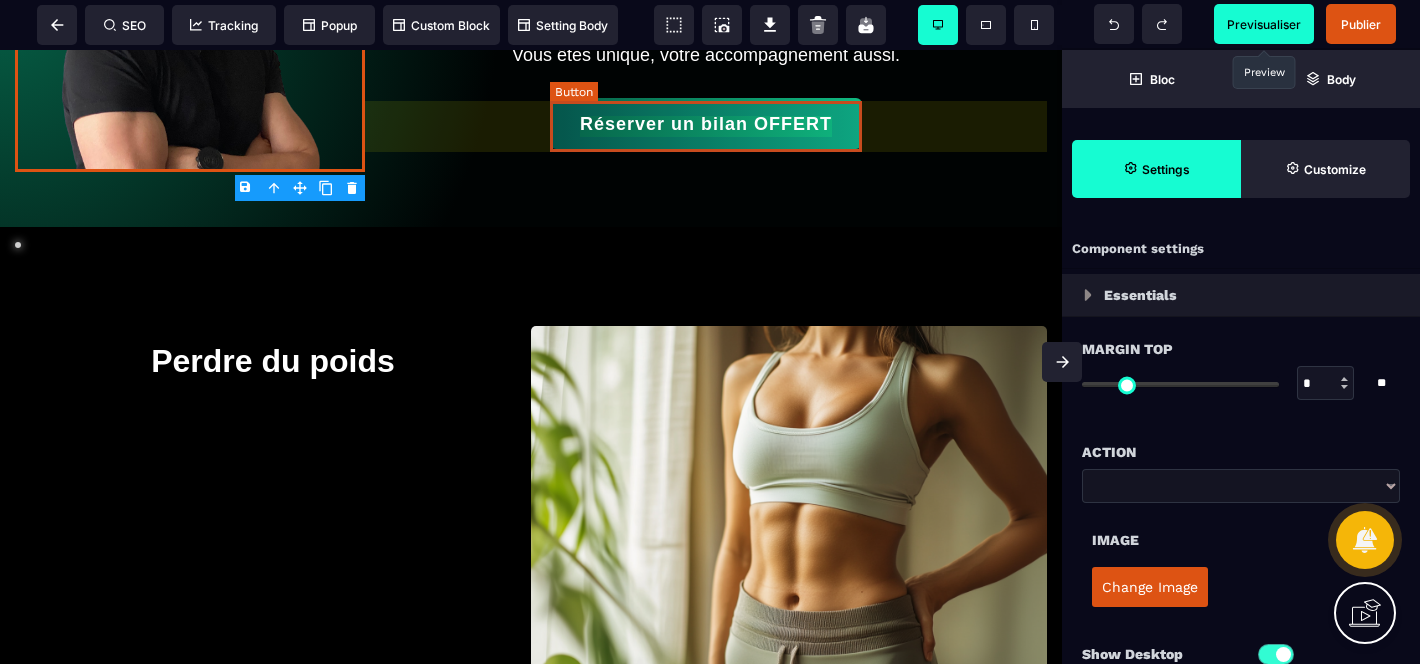 scroll, scrollTop: 280, scrollLeft: 0, axis: vertical 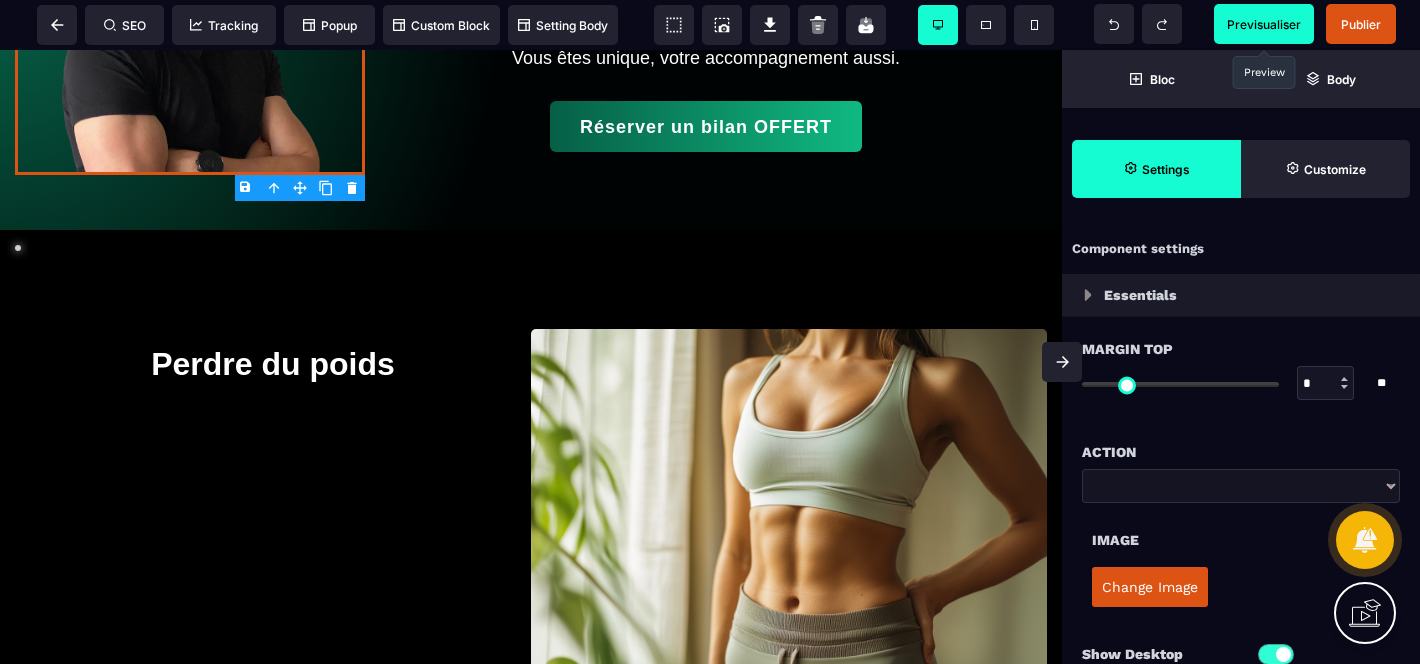 click on "Previsualiser" at bounding box center (1264, 24) 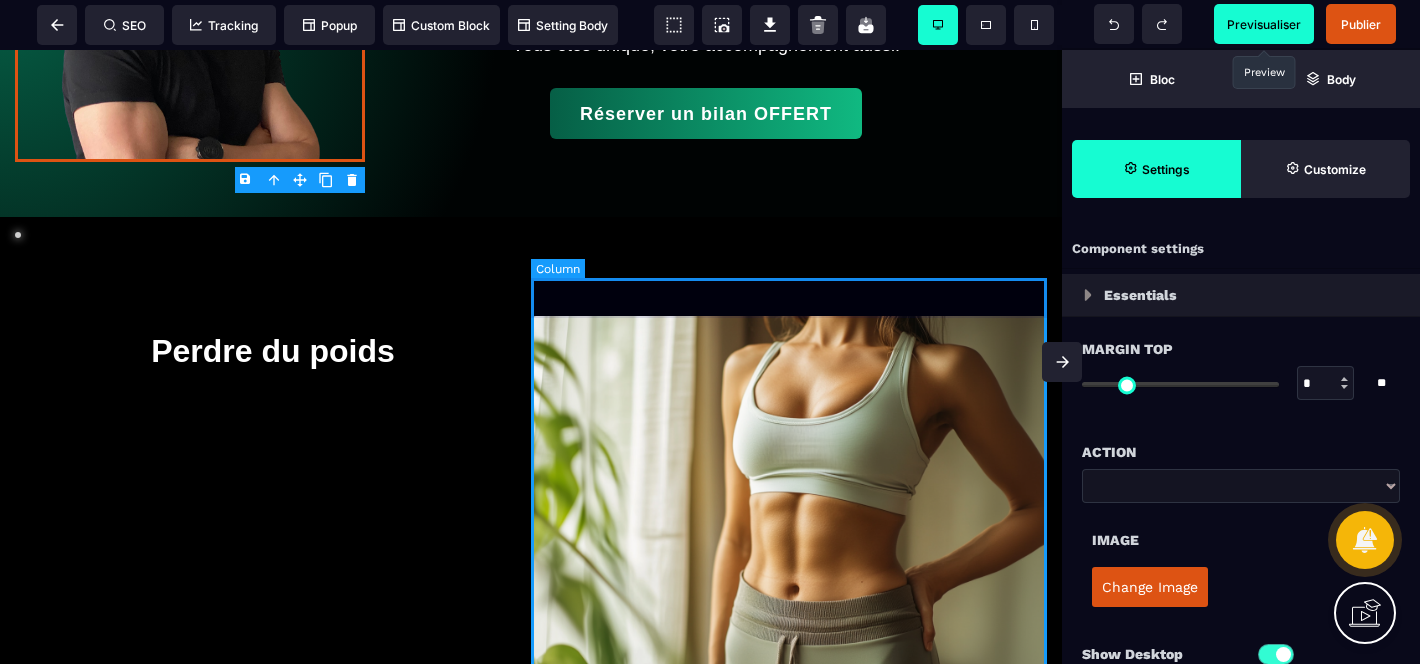 scroll, scrollTop: 307, scrollLeft: 0, axis: vertical 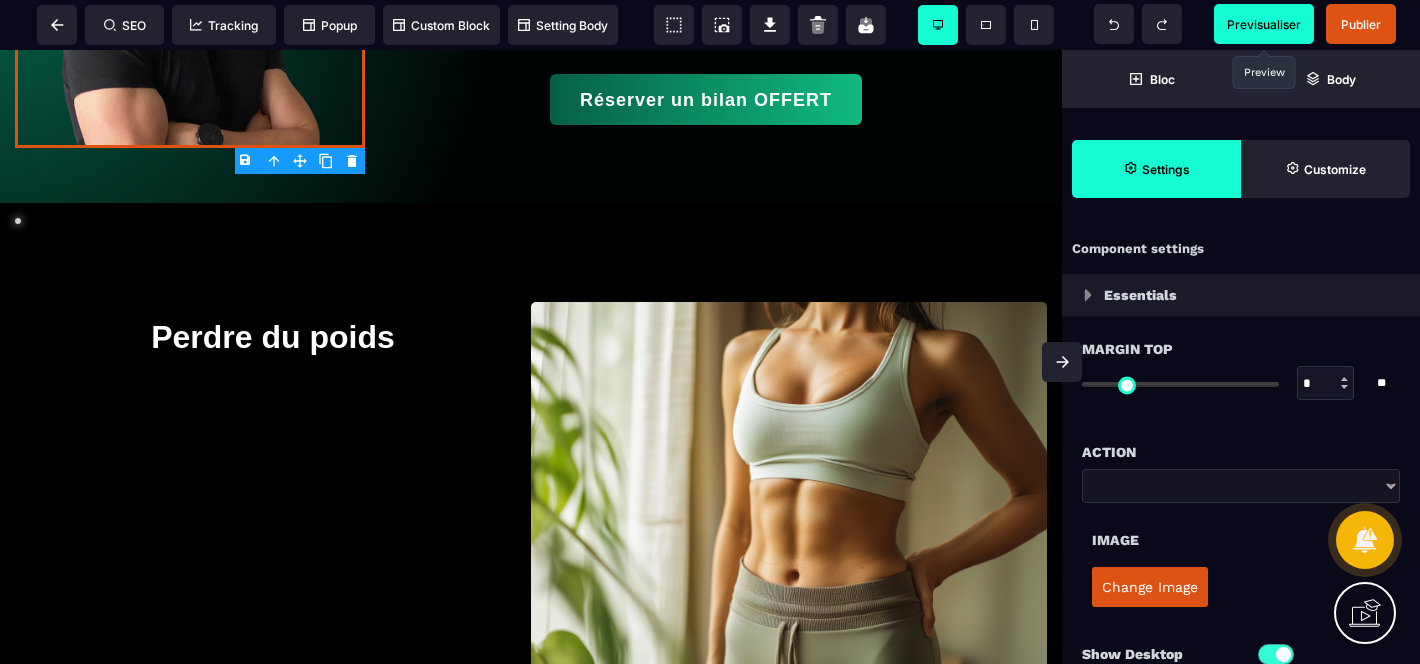 click on "Un coach à vos côtés ! Perdez du poids, tonifiez votre corps pour des résultats durables. Et ça, tout en conciliant vie personnelle et professionnelle. Vous êtes unique, votre accompagnement aussi. Réserver un bilan OFFERT Perdre du poids Insert your header text here Réserver votre bilan forme gratuit dès maintenant : Réserver un bilan OFFERT Delete" at bounding box center [531, 678] 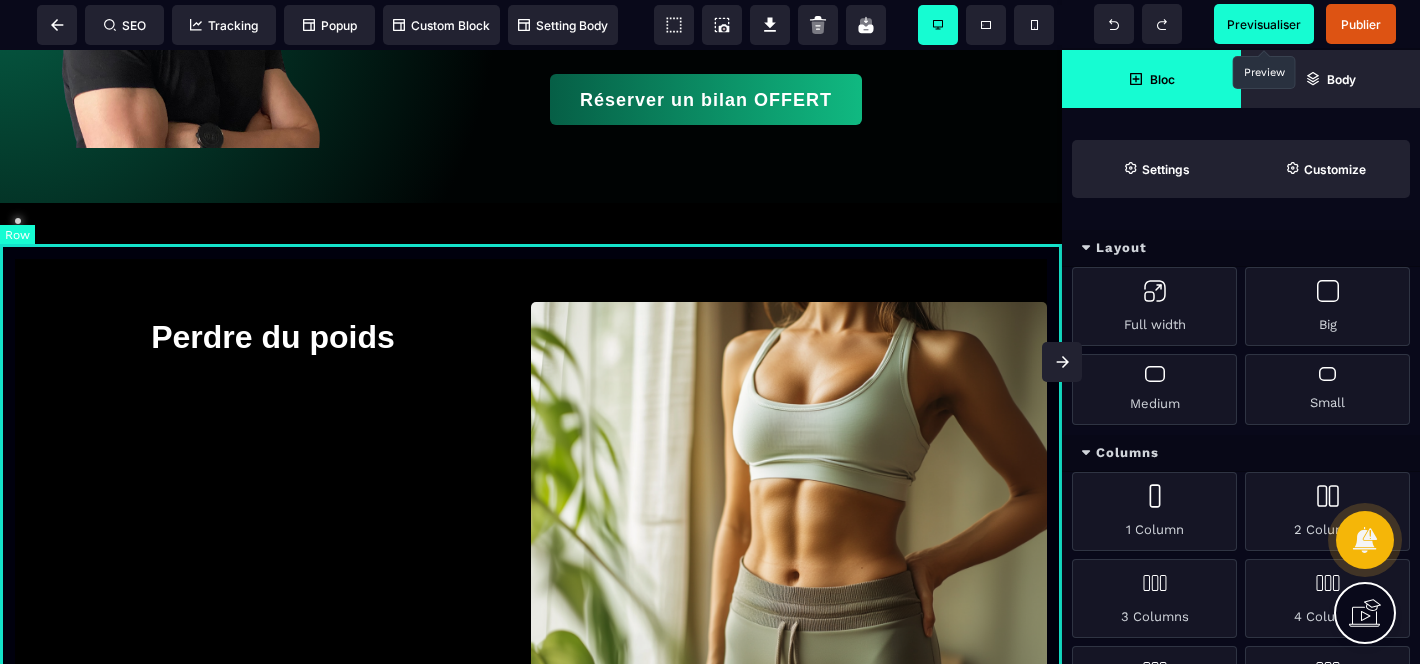 click on "Perdre du poids" at bounding box center (531, 500) 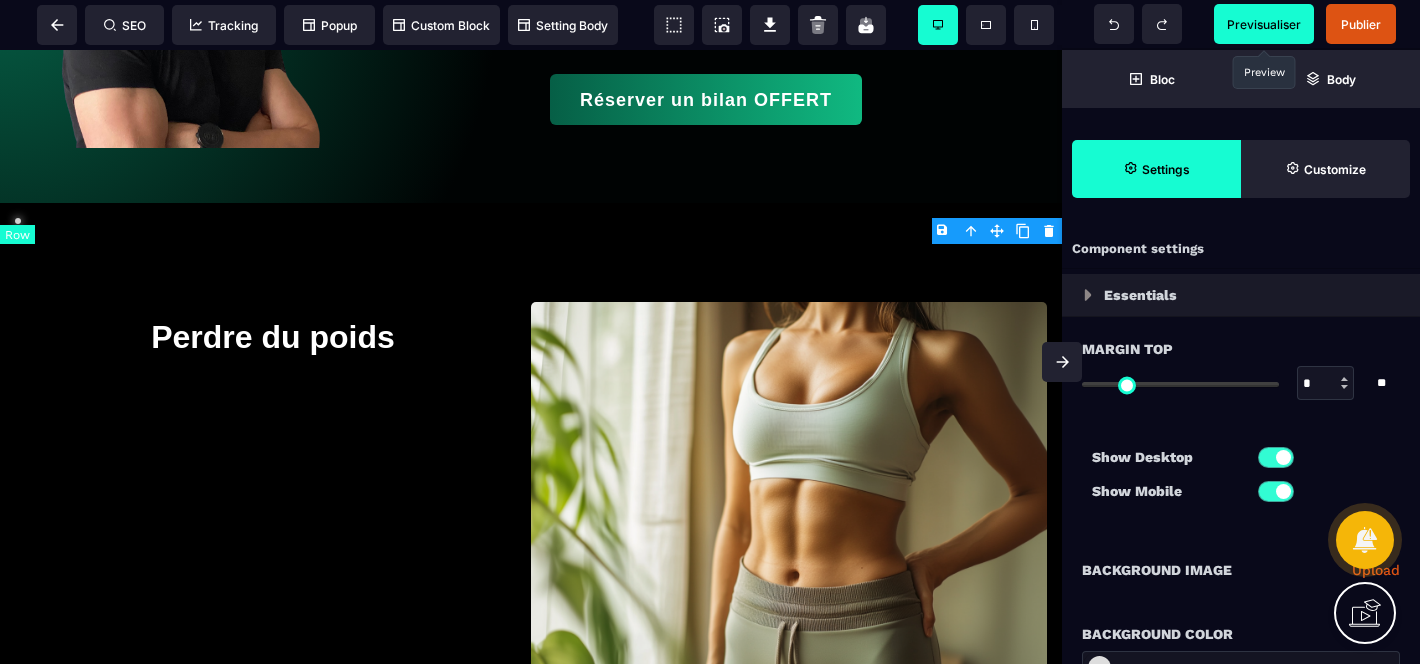 type on "*" 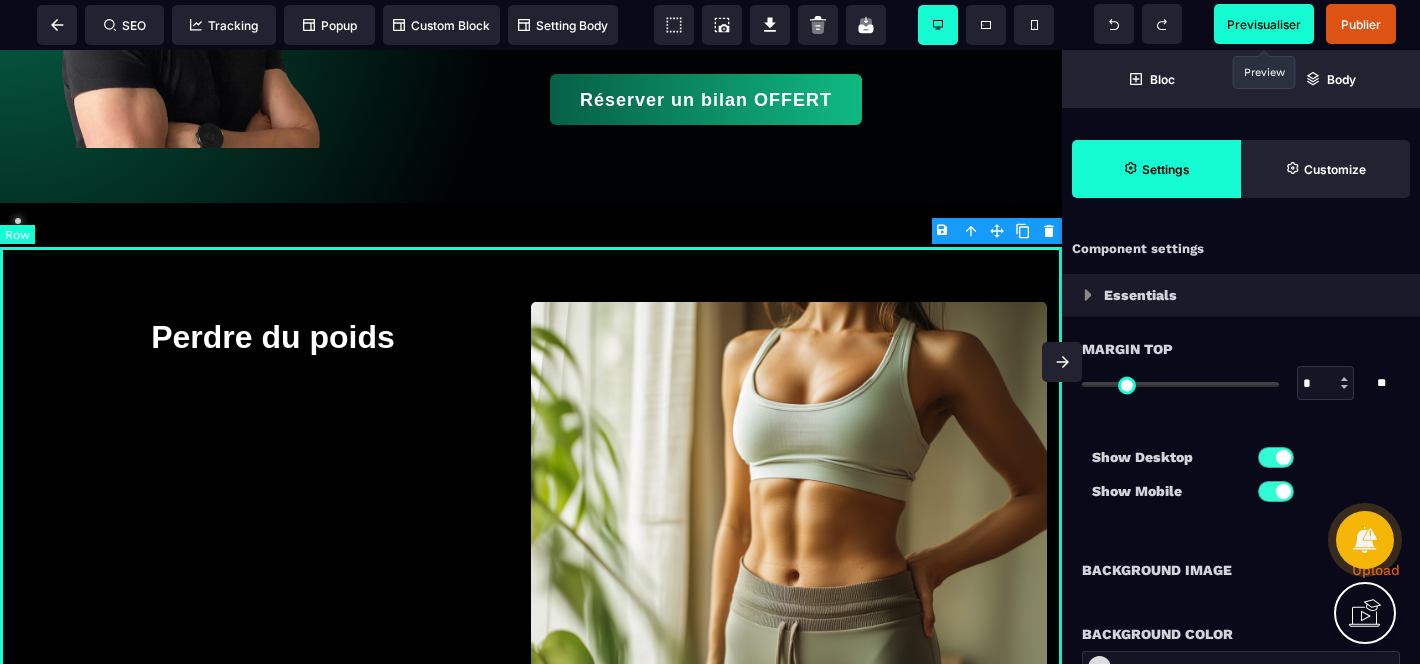 select on "**" 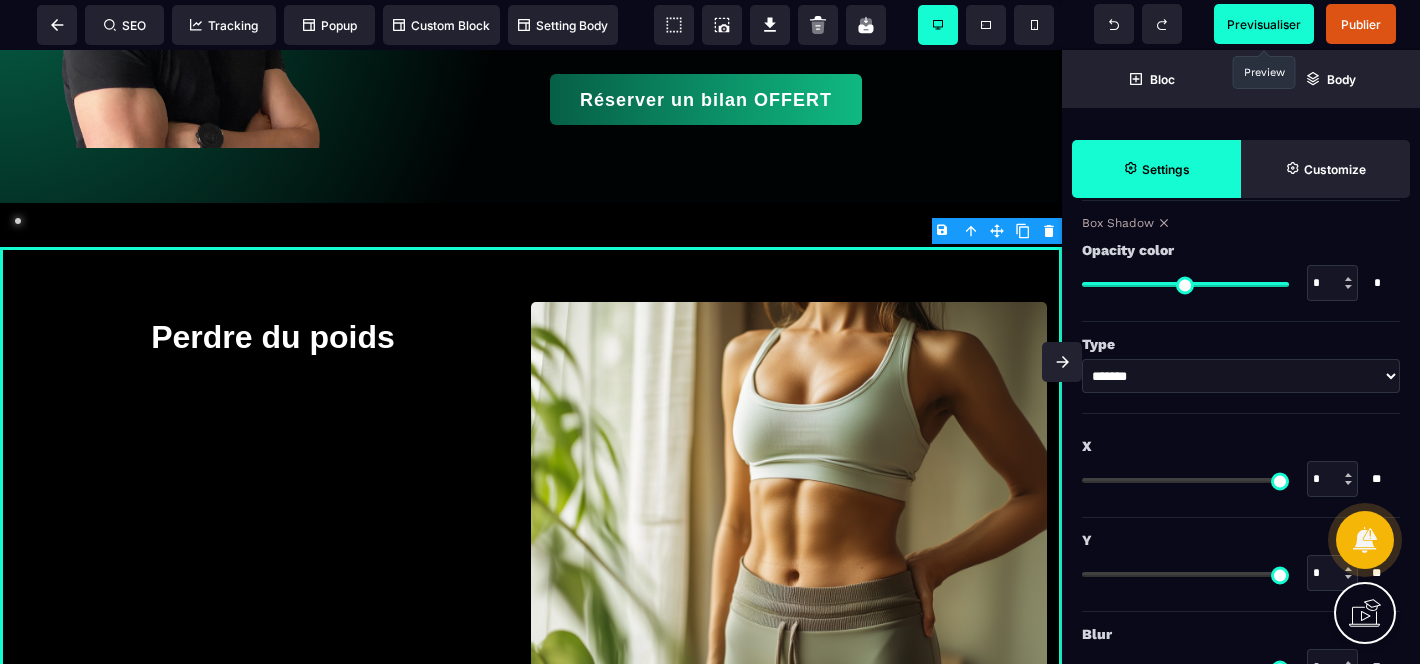 scroll, scrollTop: 2327, scrollLeft: 0, axis: vertical 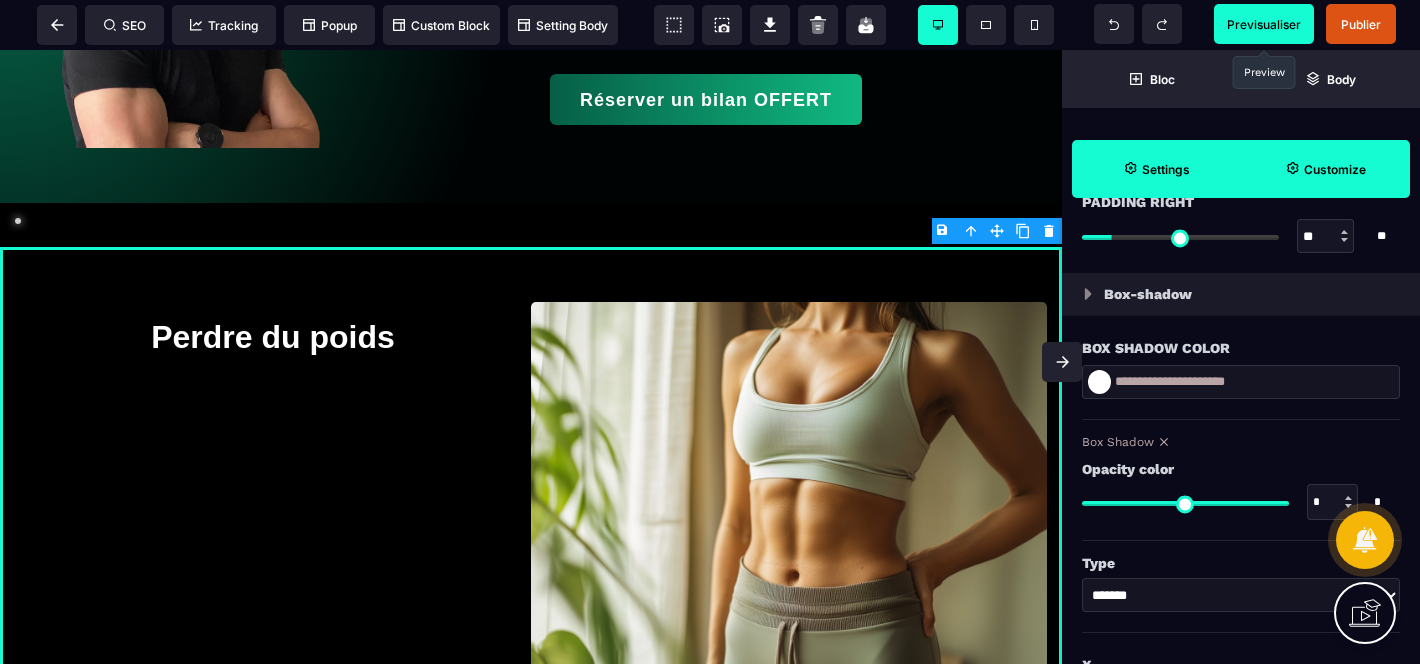 click on "Customize" at bounding box center (1325, 169) 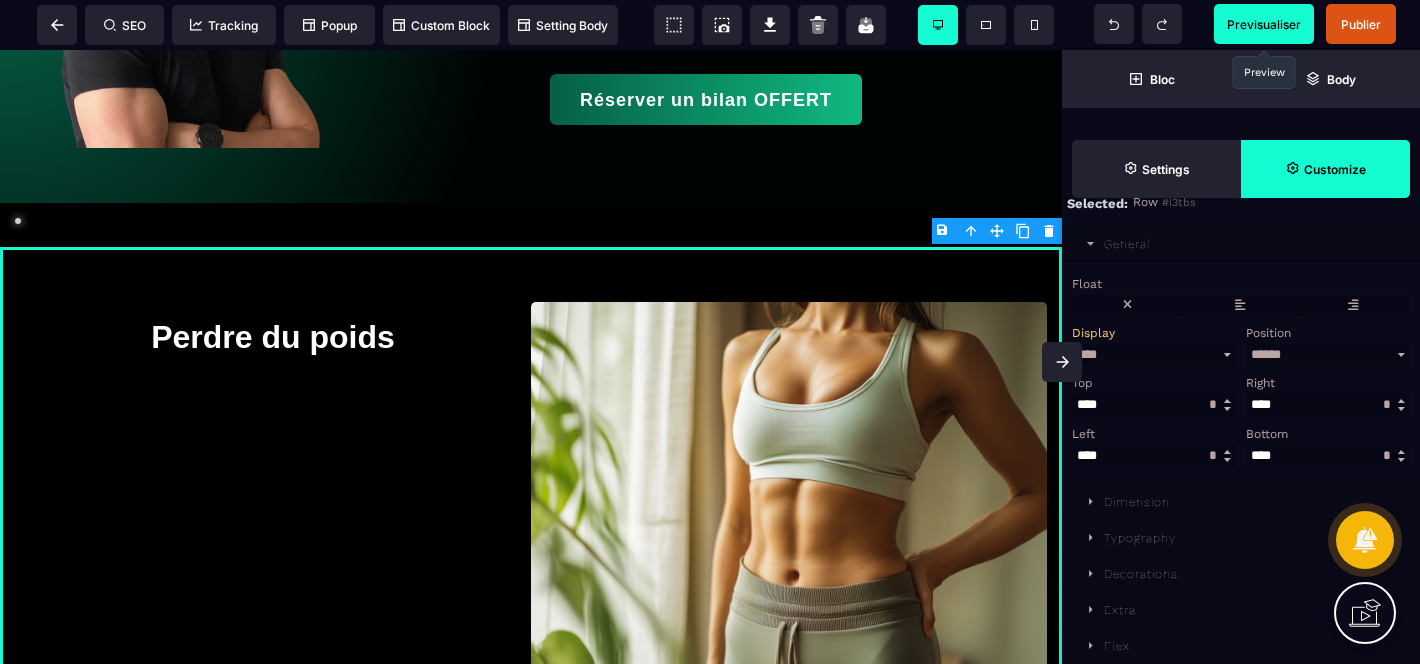 click on "Decorations" at bounding box center (1141, 574) 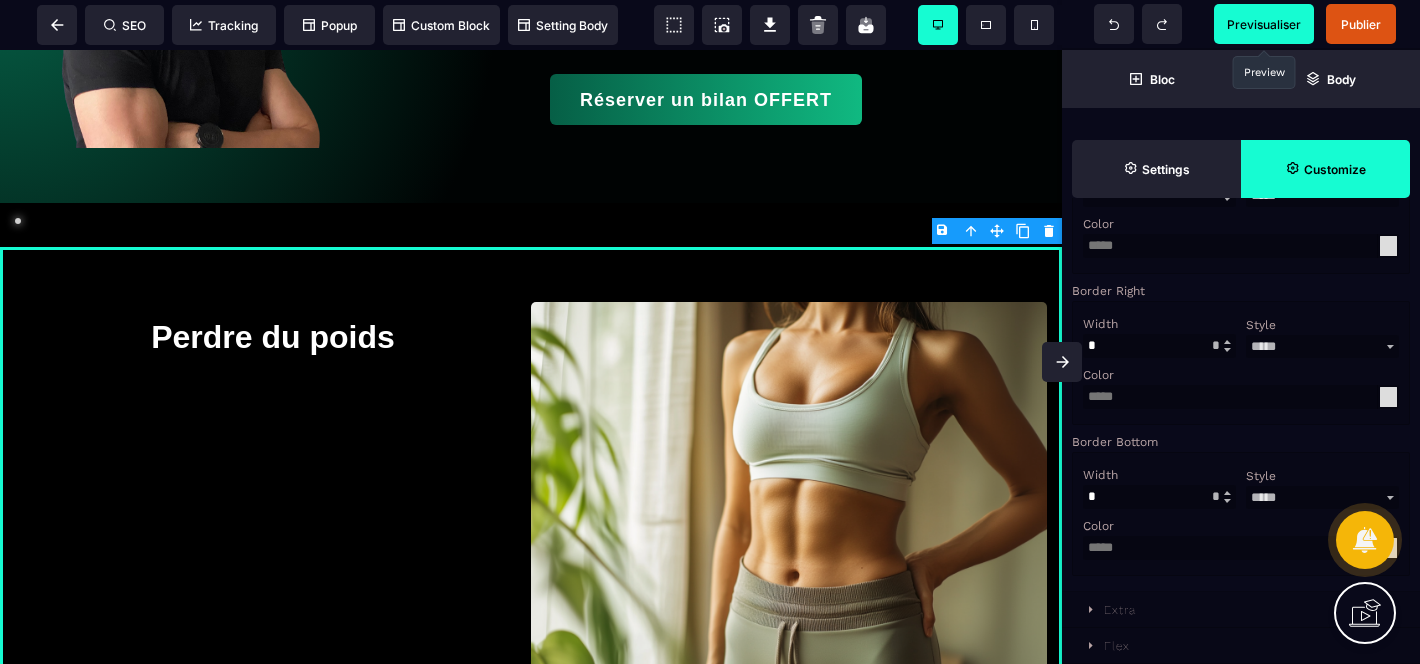 click at bounding box center (1388, 397) 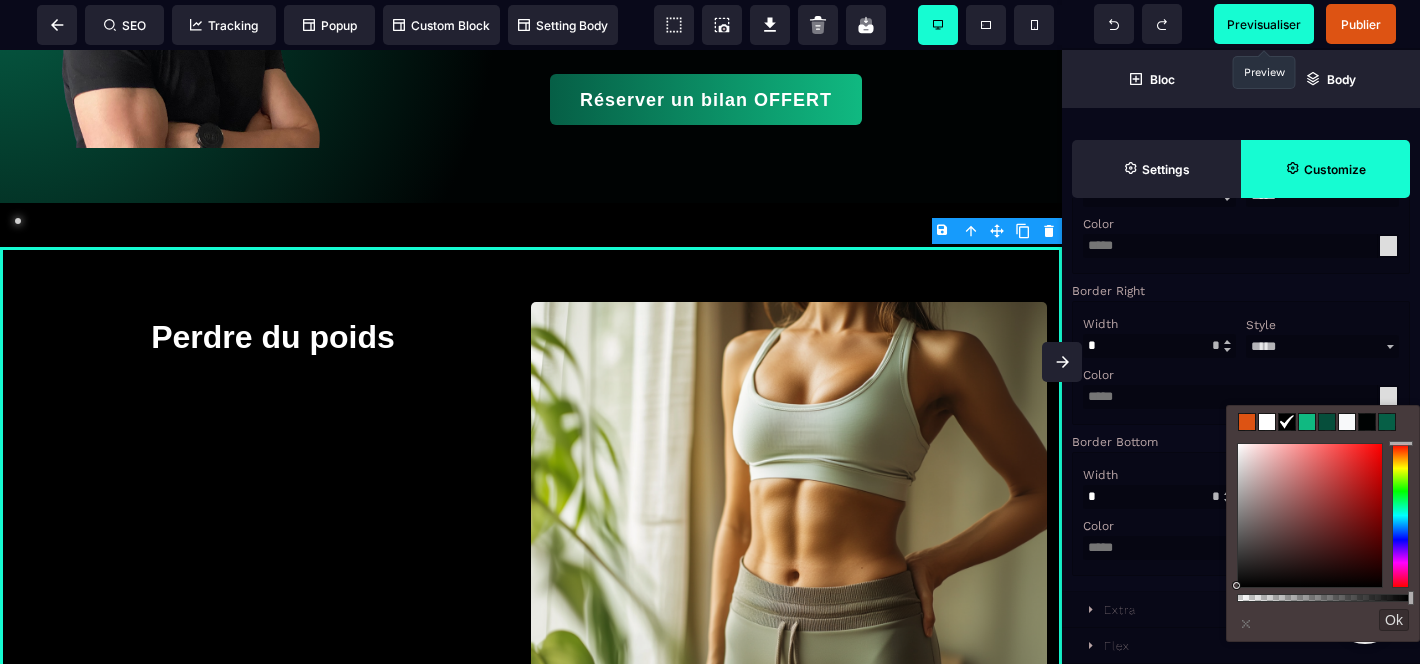 click at bounding box center (1388, 397) 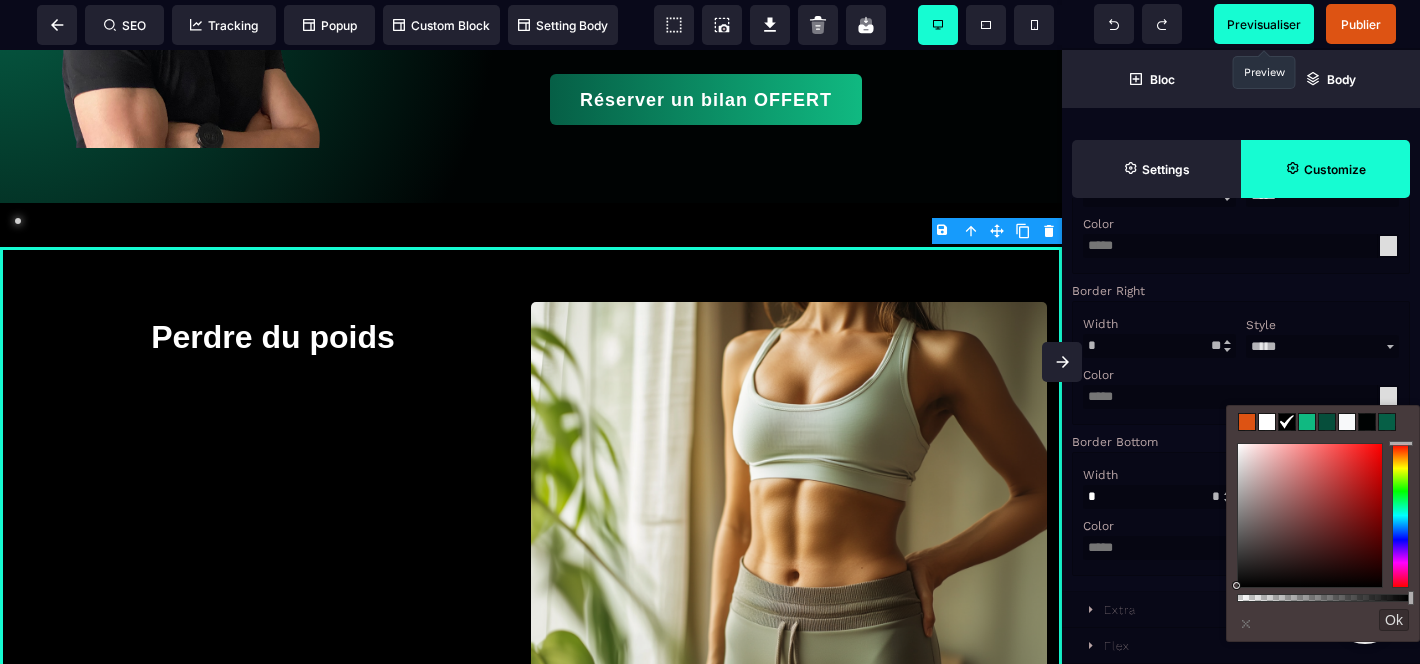 type on "*****" 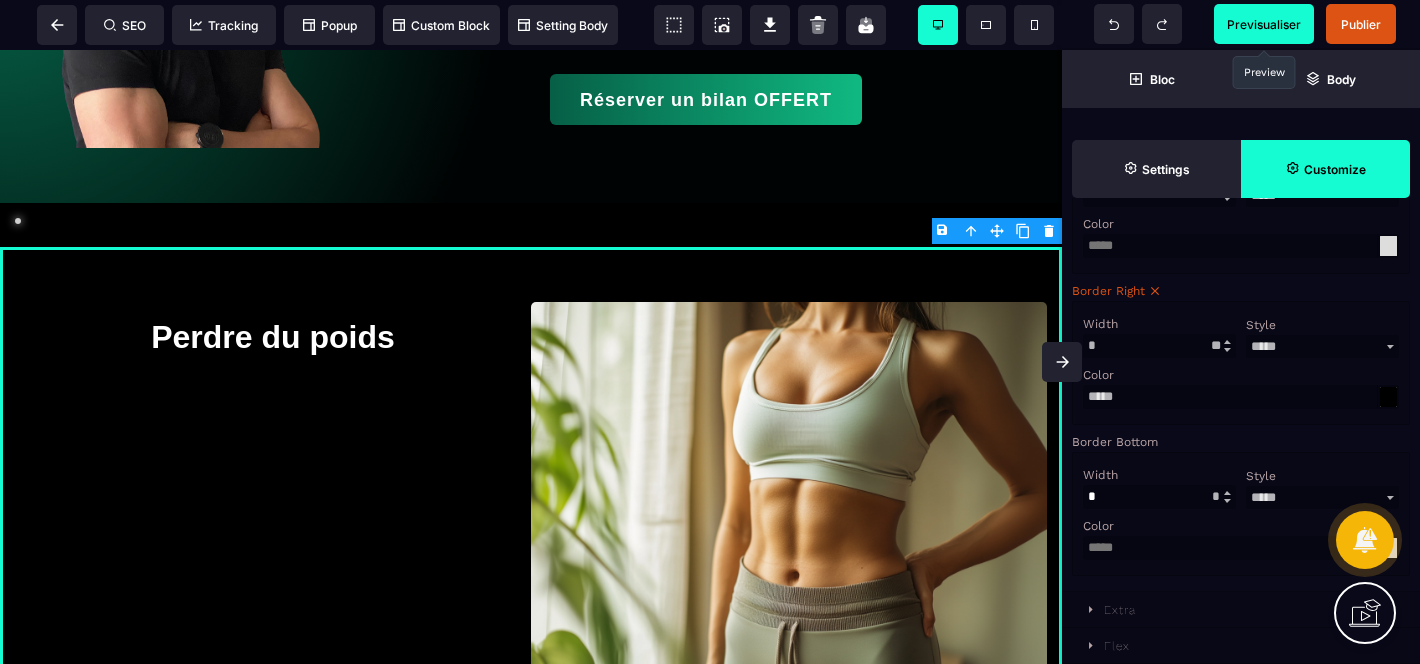 click 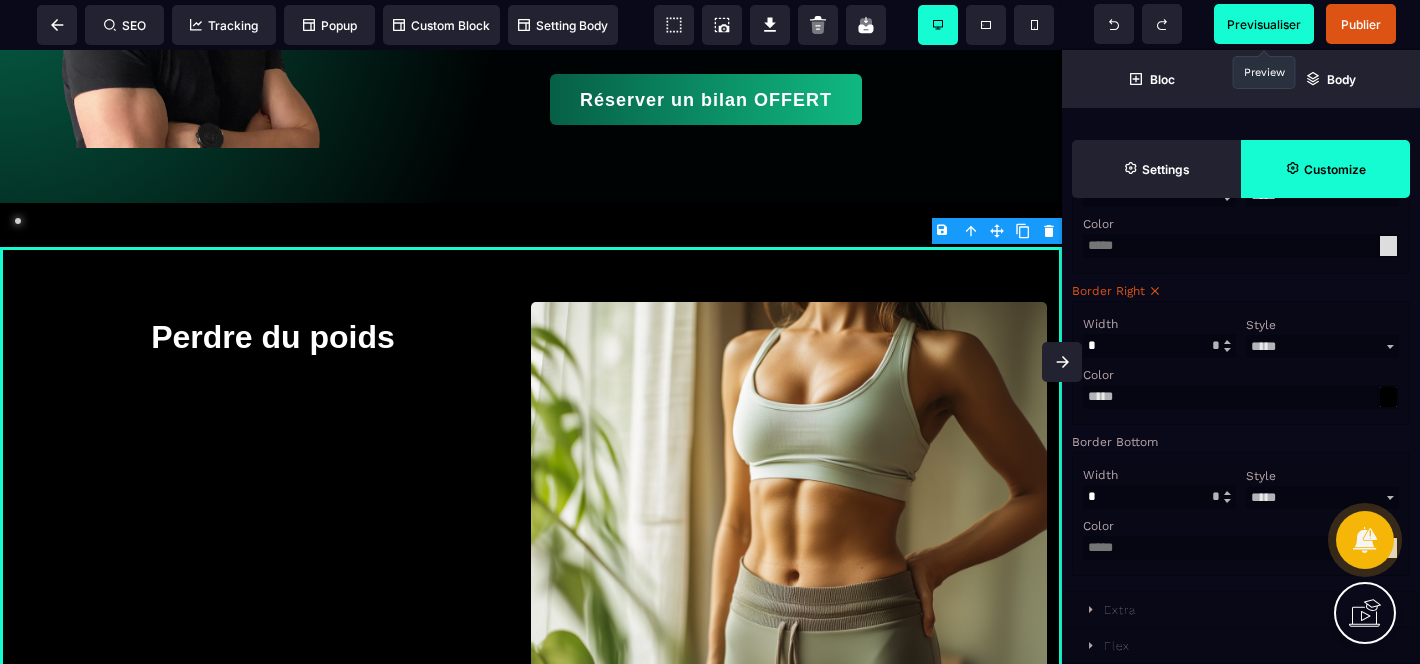 type 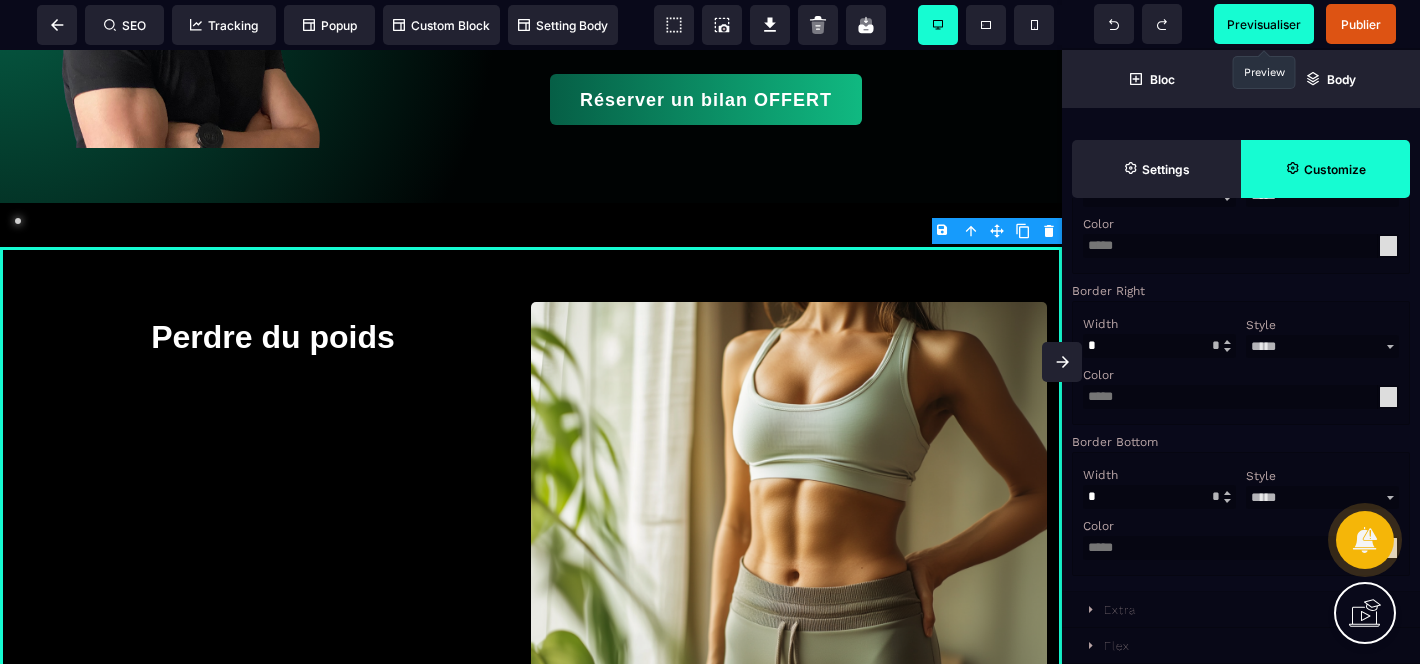 scroll, scrollTop: 1115, scrollLeft: 0, axis: vertical 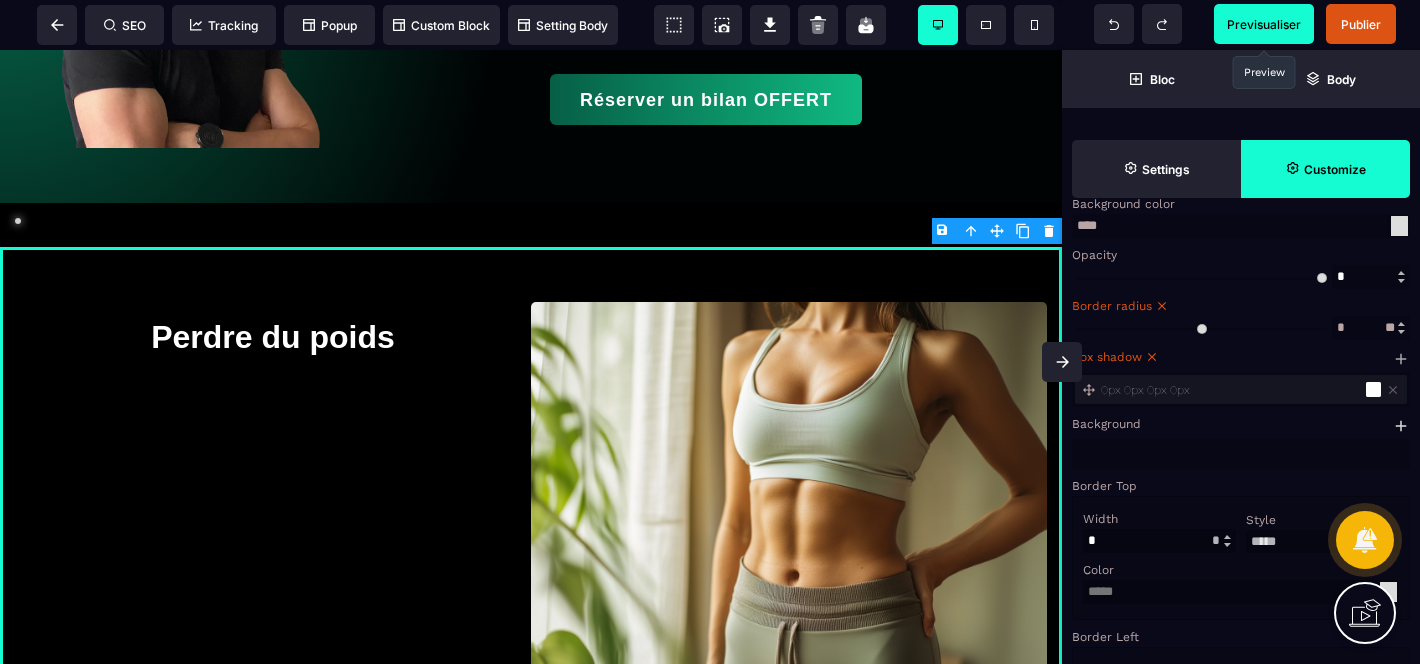 click 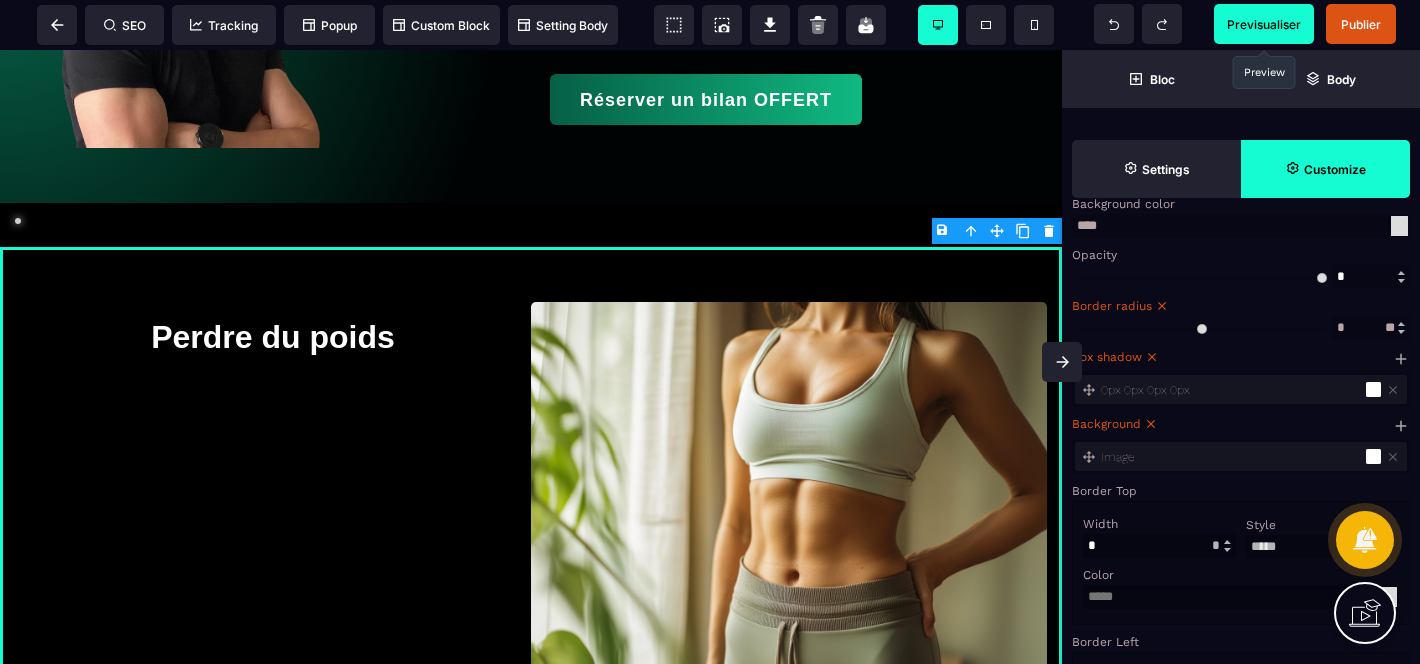 click at bounding box center [1373, 456] 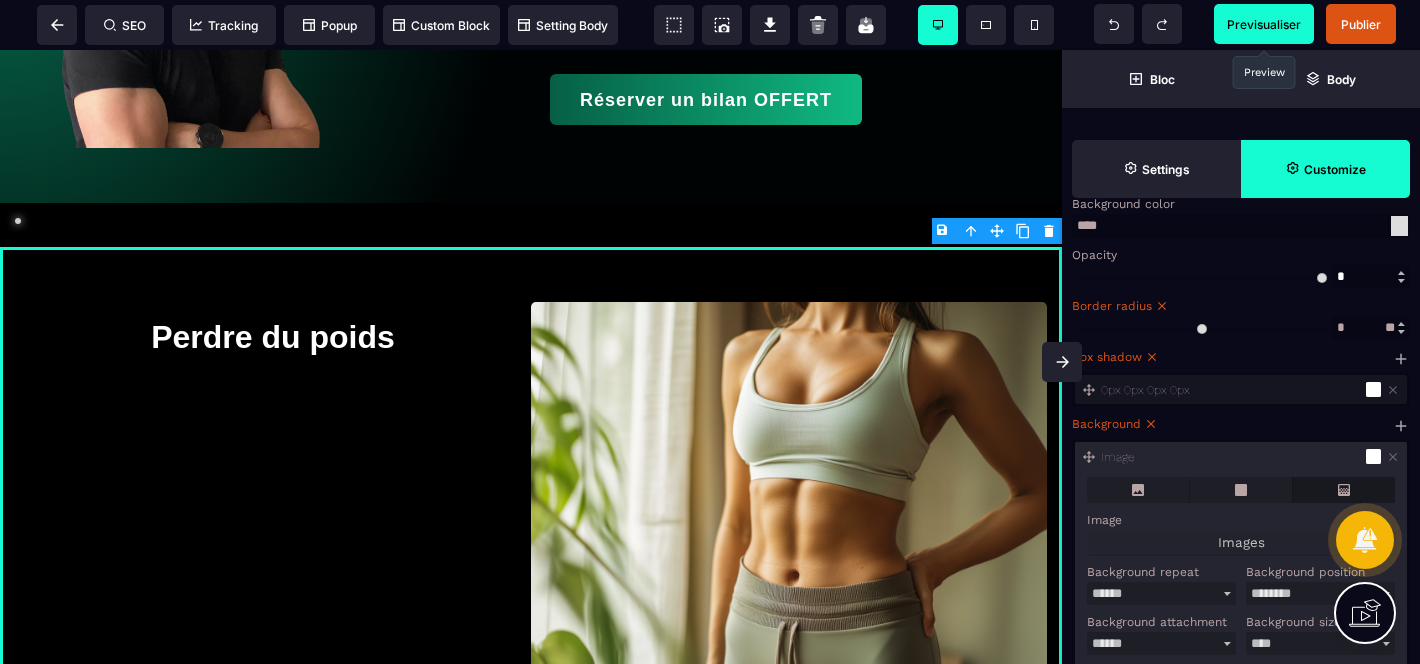 click at bounding box center (1344, 490) 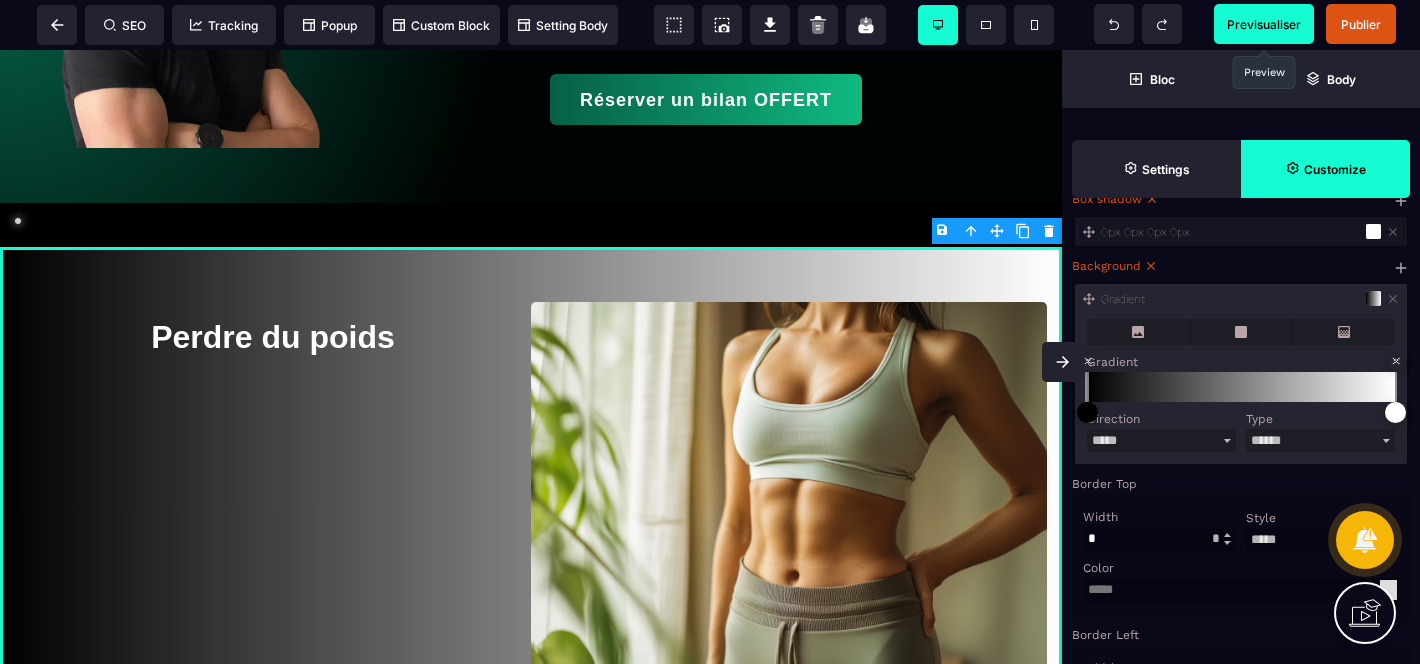 scroll, scrollTop: 768, scrollLeft: 0, axis: vertical 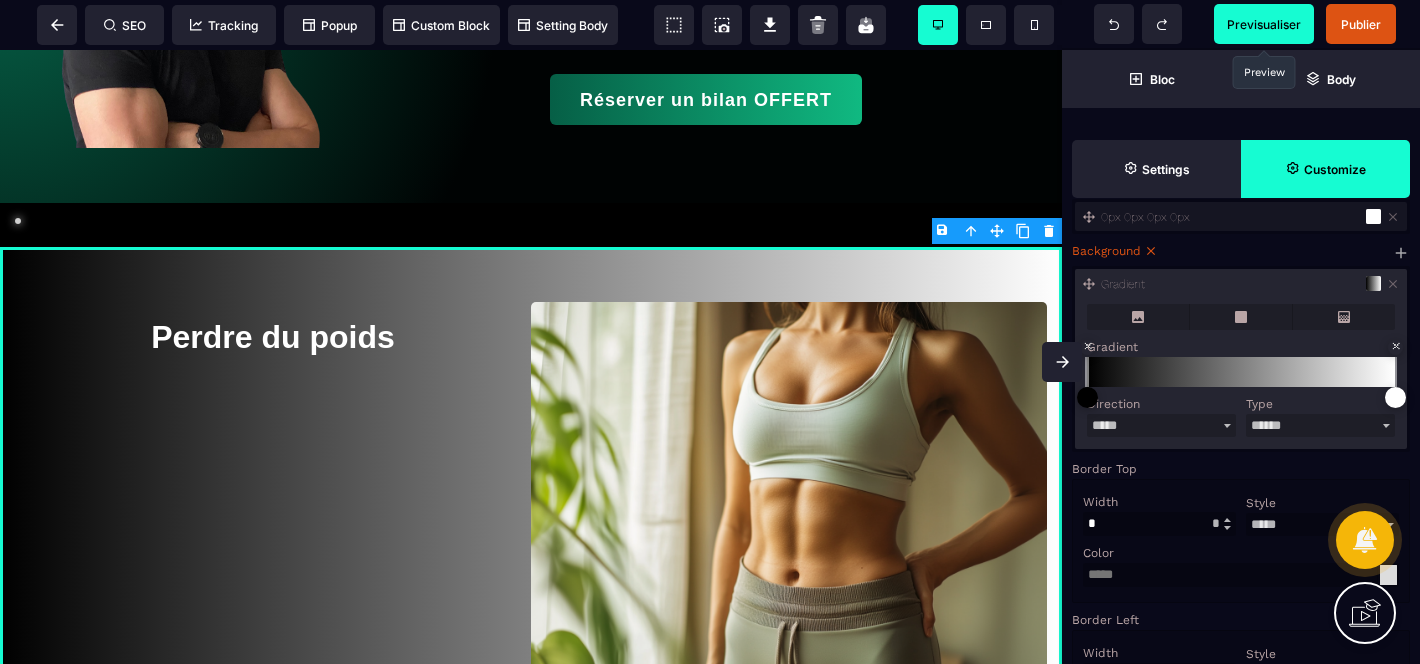 click at bounding box center (1087, 397) 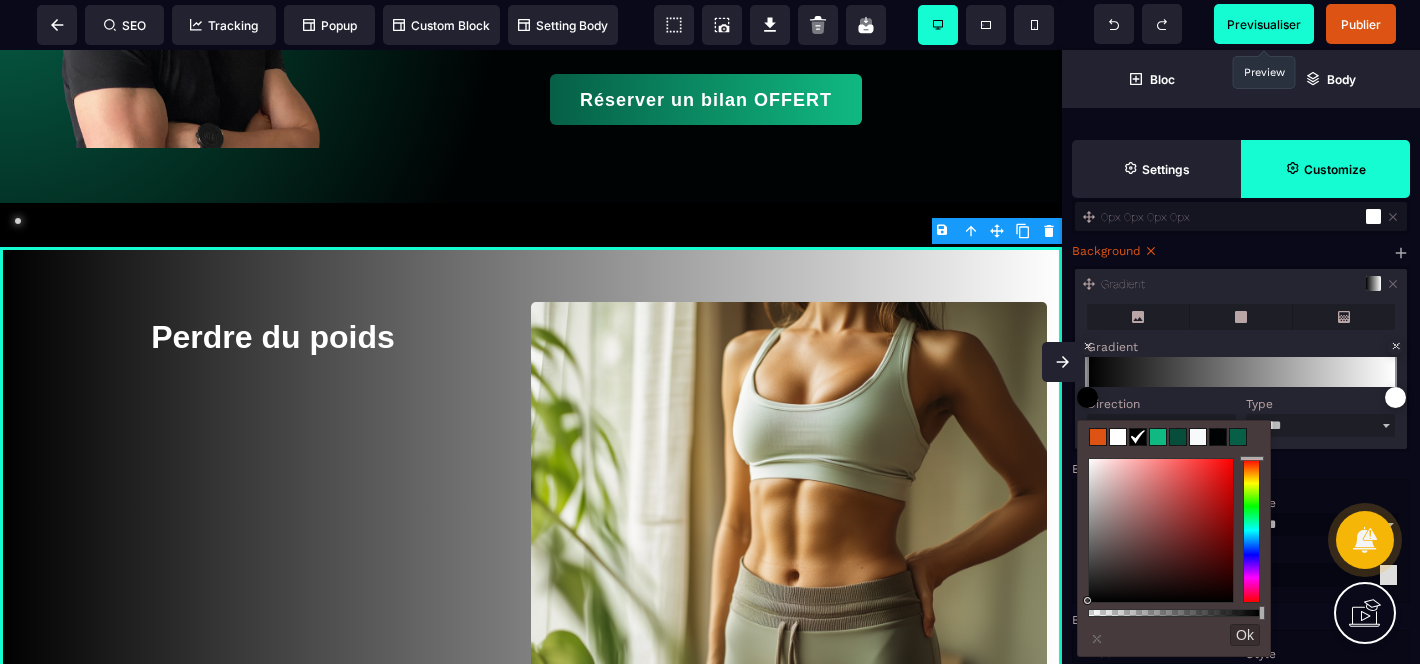 click at bounding box center (1178, 437) 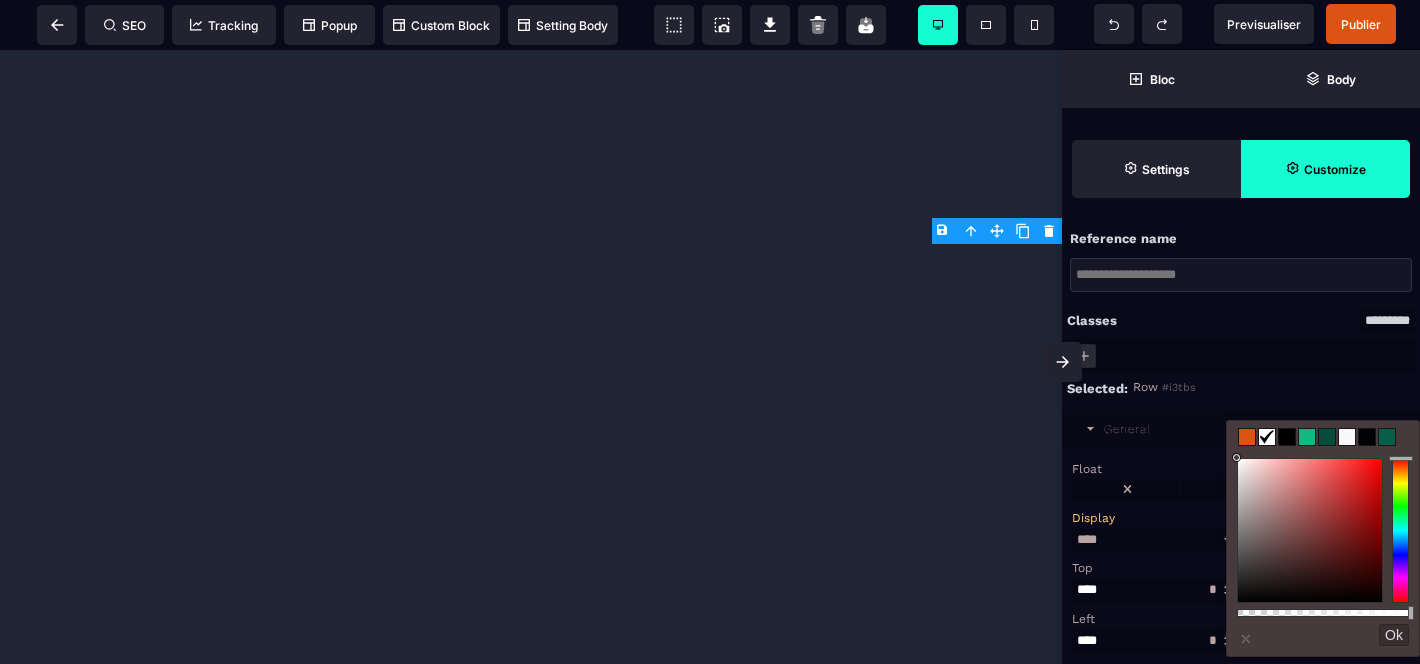 select on "****" 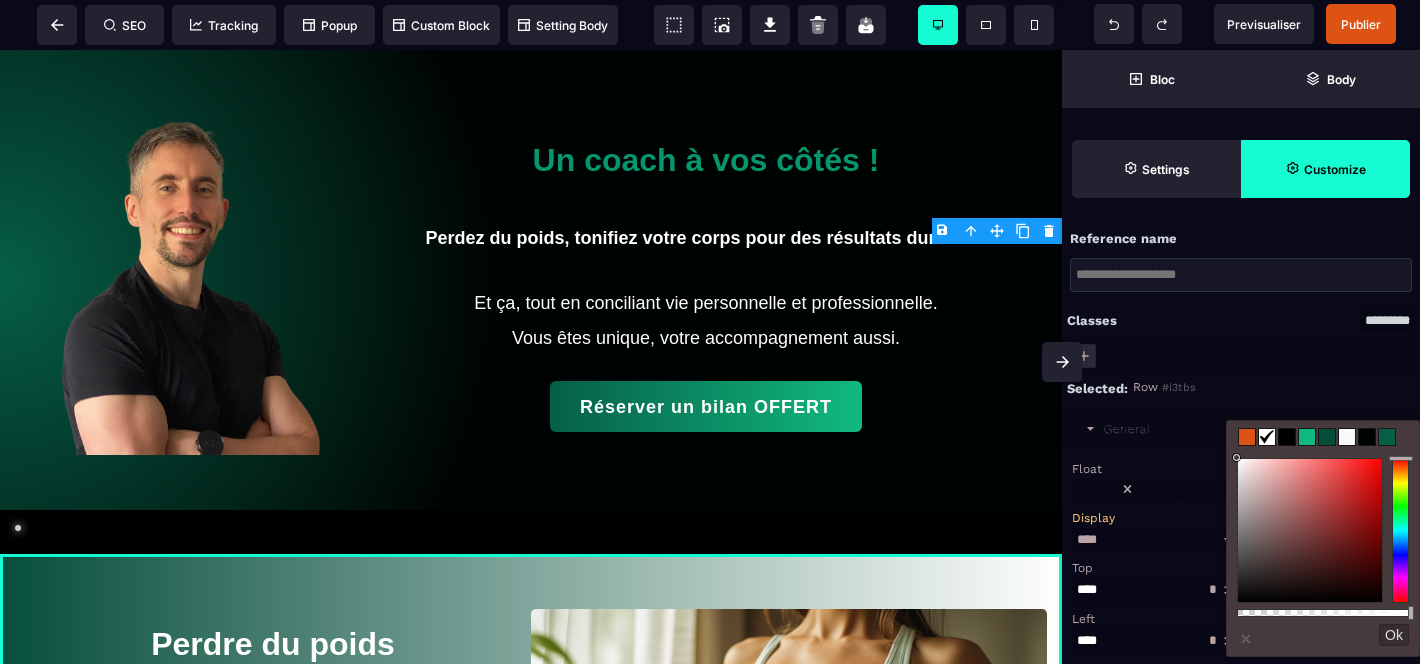 scroll, scrollTop: 0, scrollLeft: 0, axis: both 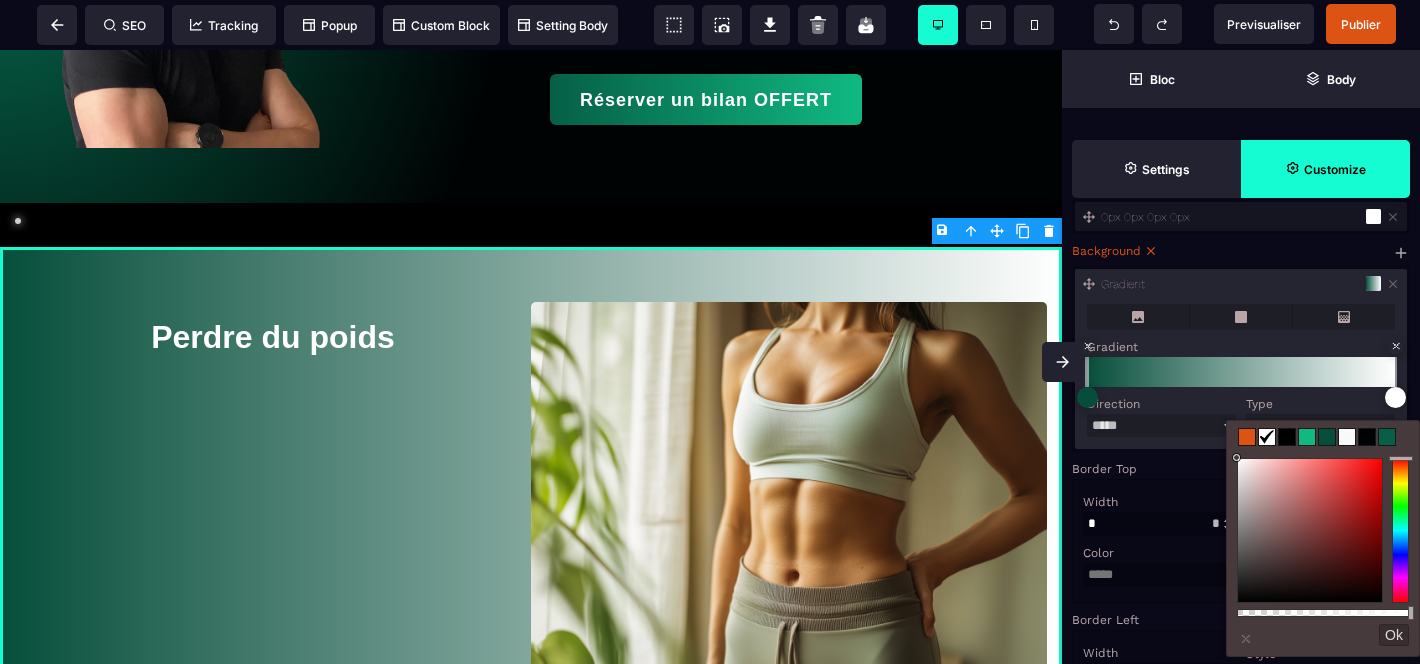 click at bounding box center (1287, 437) 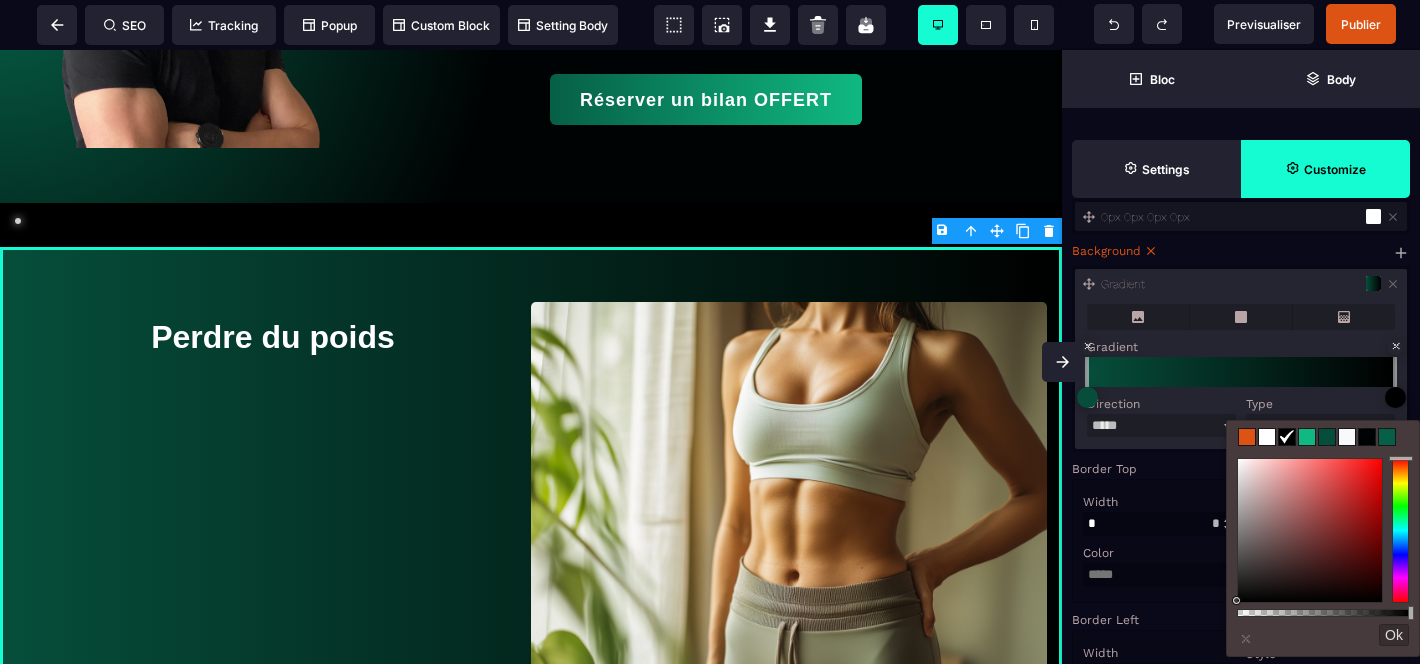 click on "Ok" at bounding box center (1394, 635) 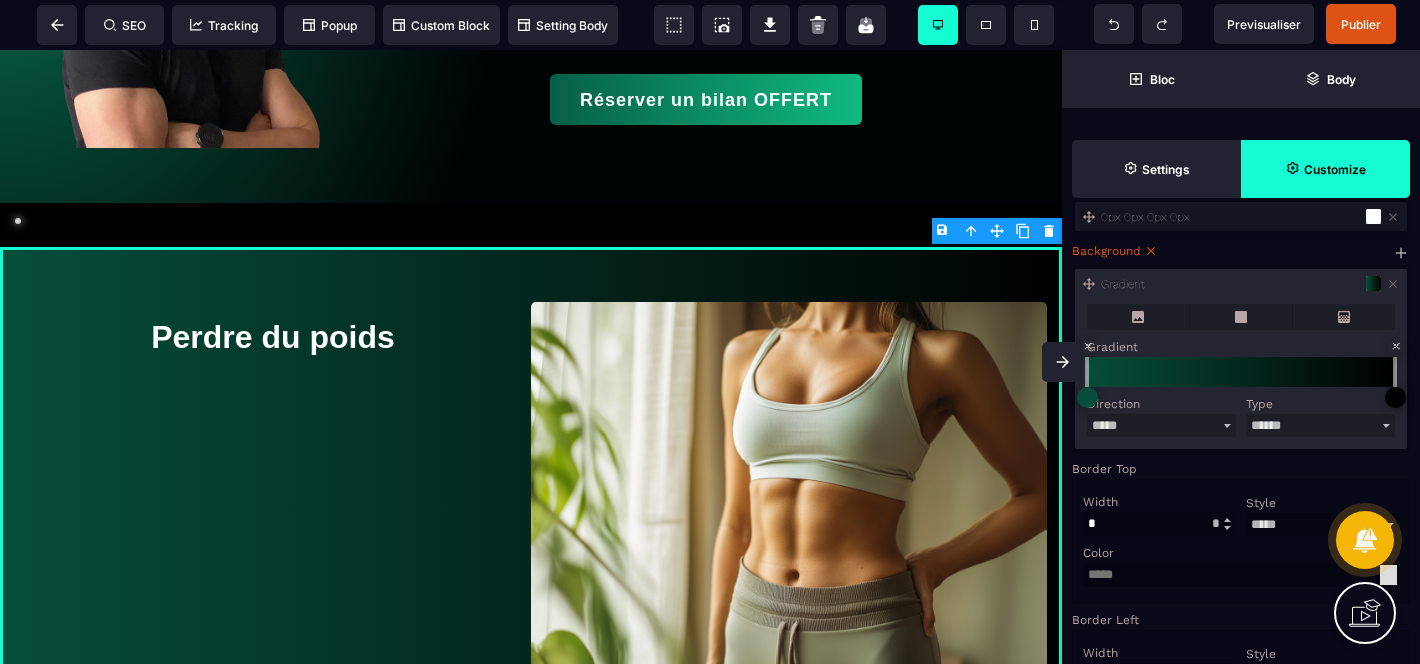 drag, startPoint x: 1089, startPoint y: 405, endPoint x: 1188, endPoint y: 392, distance: 99.849884 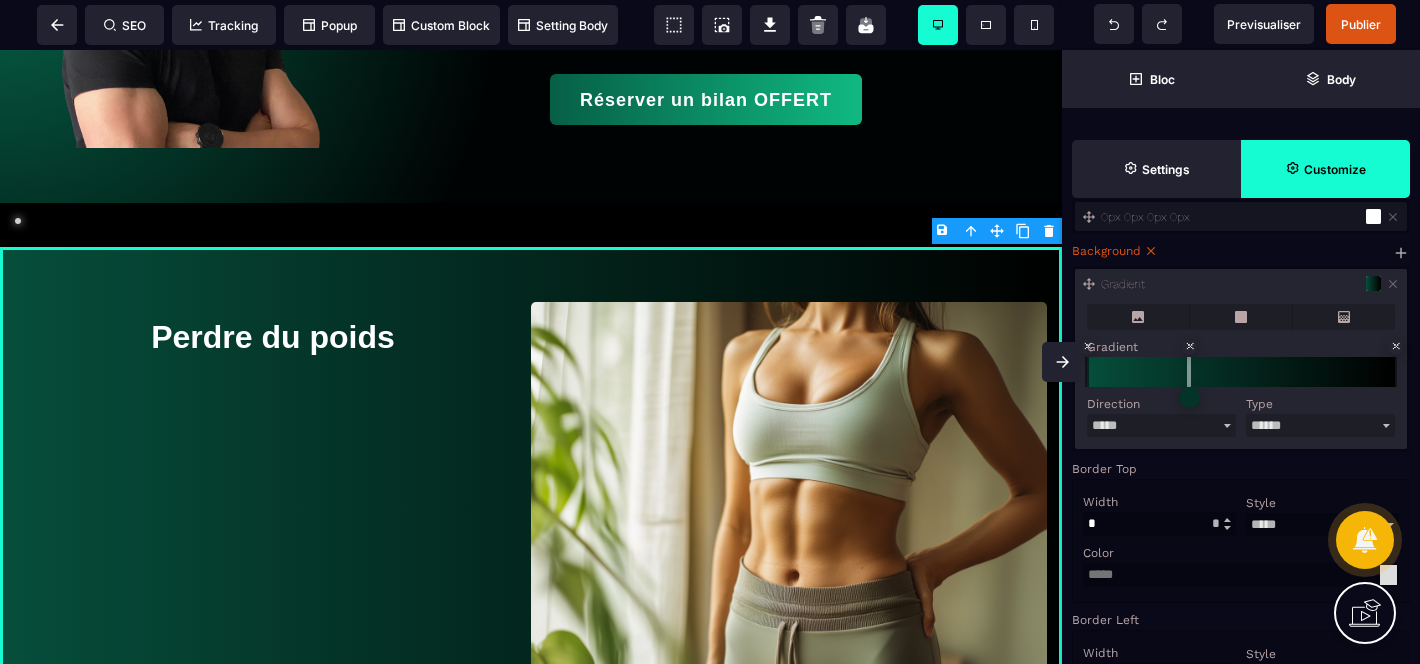 drag, startPoint x: 1192, startPoint y: 413, endPoint x: 1058, endPoint y: 370, distance: 140.73024 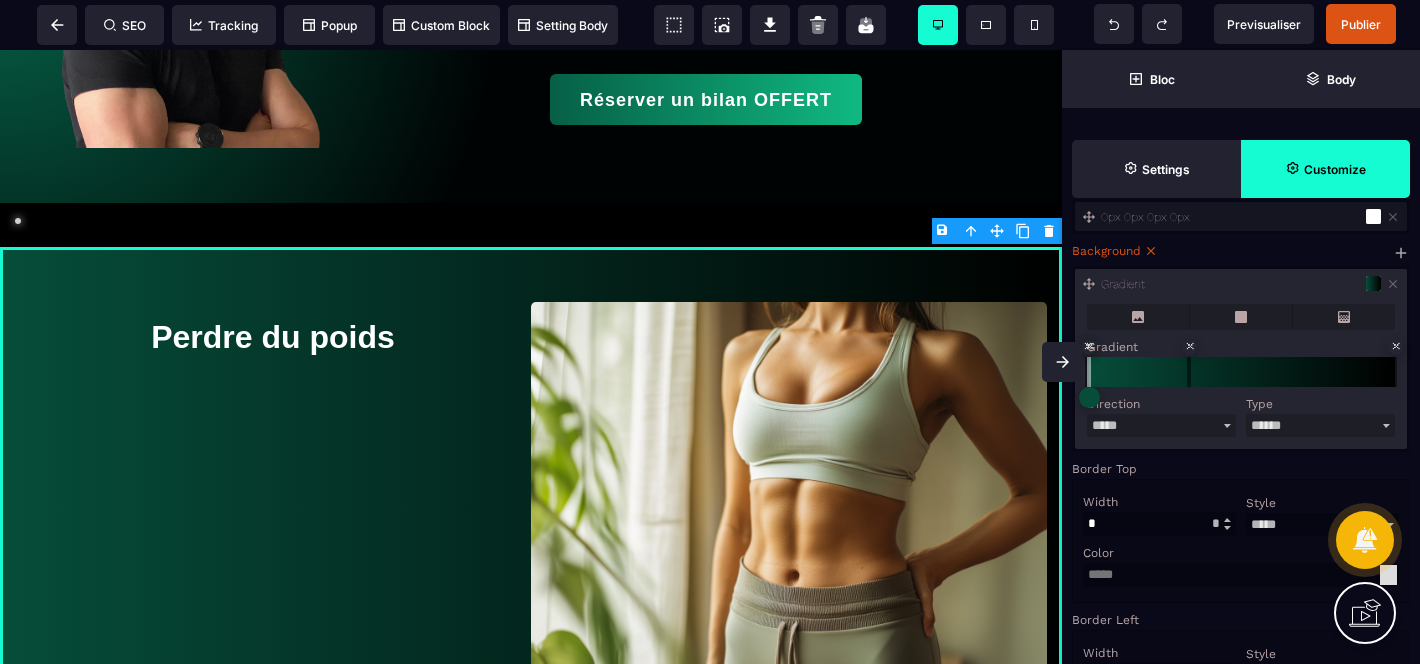 click on "⨯" at bounding box center (1189, 347) 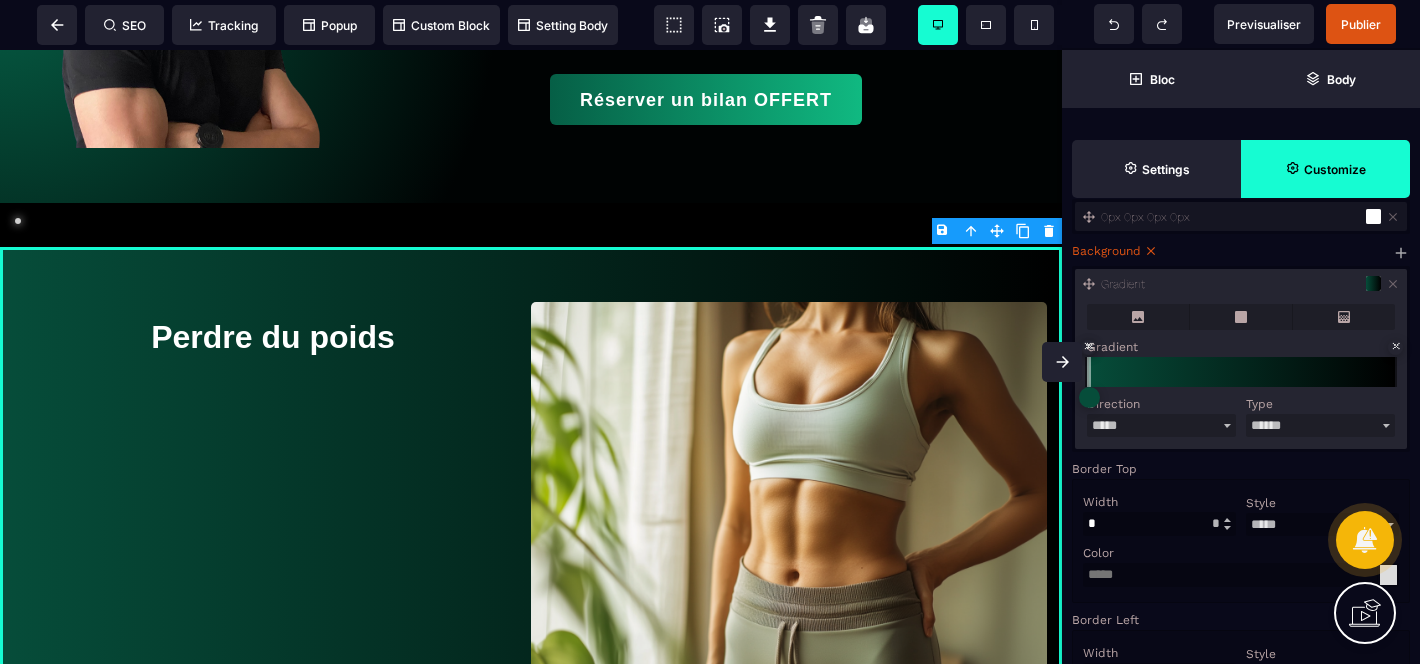 click on "⨯" at bounding box center (1089, 347) 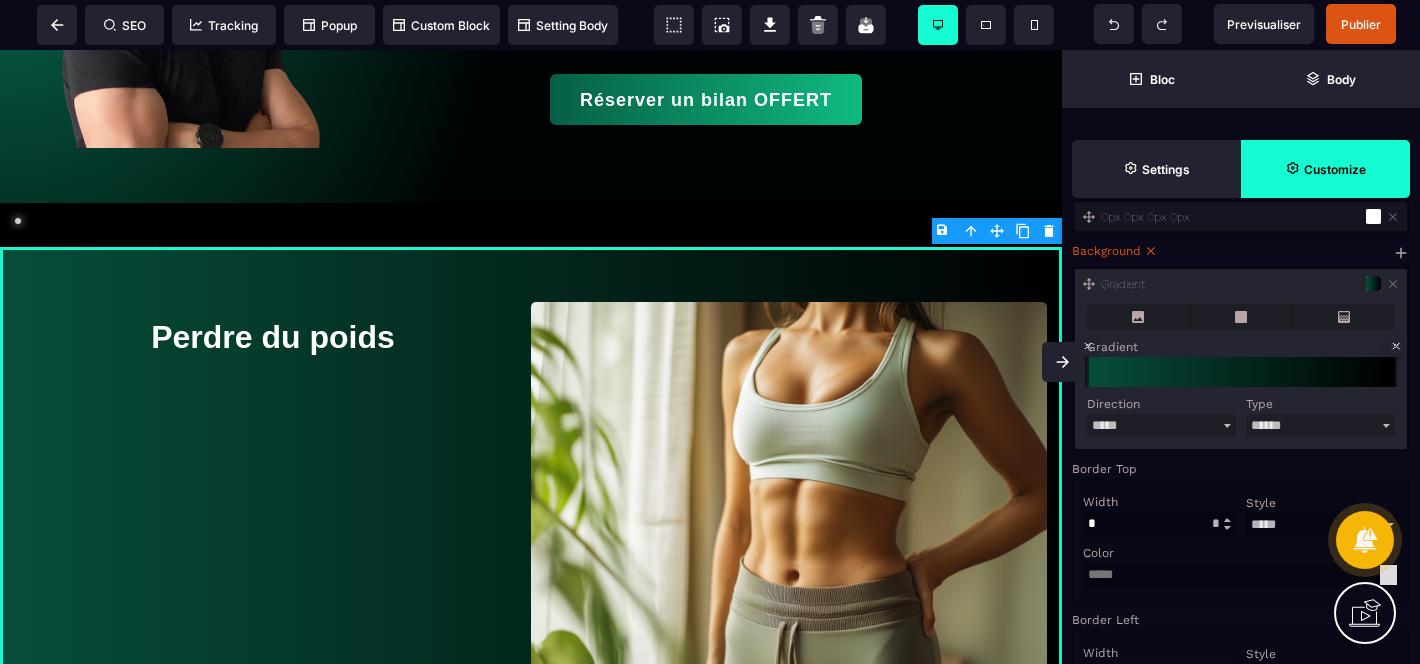 click at bounding box center (1077, 332) 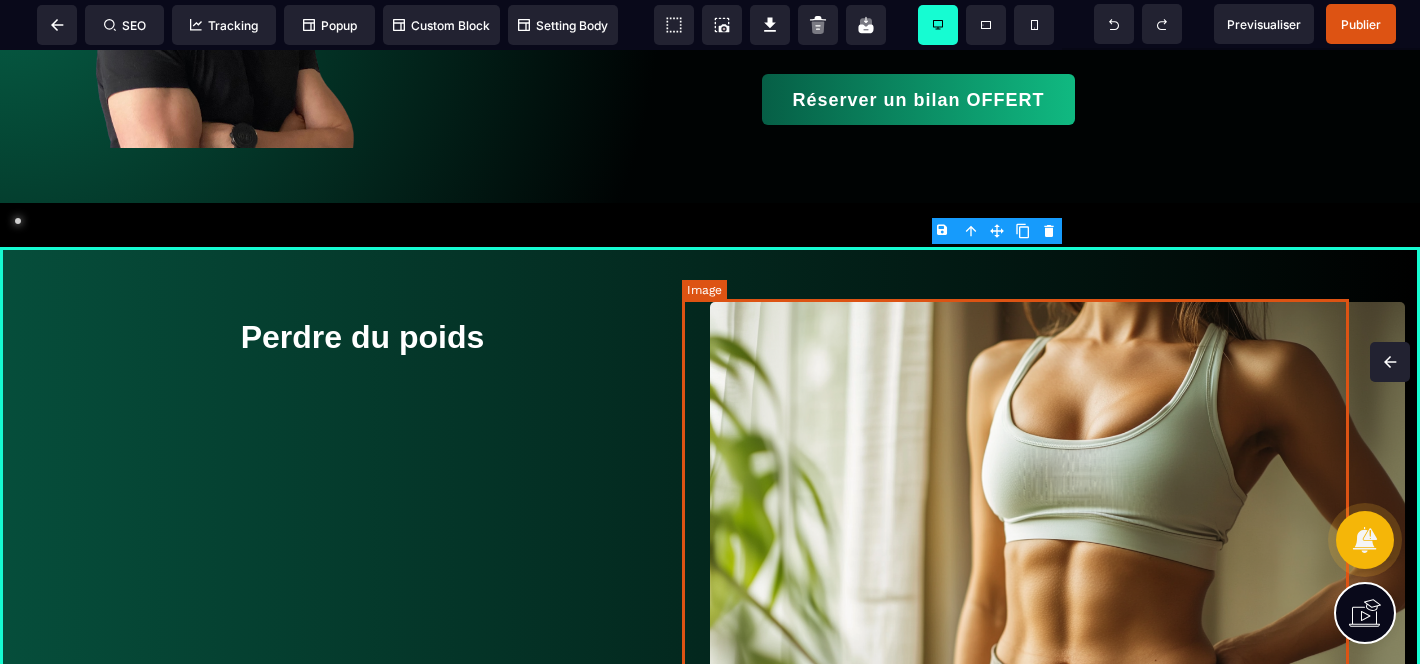 scroll, scrollTop: 0, scrollLeft: 0, axis: both 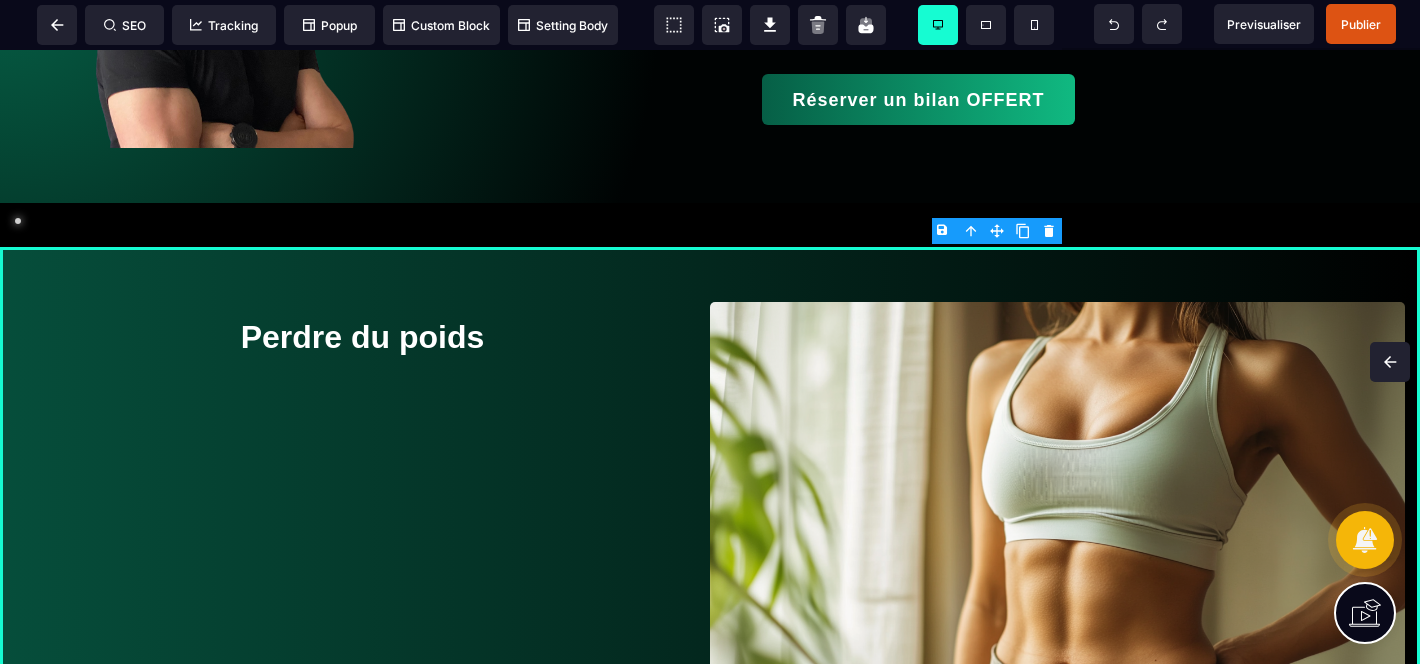 click 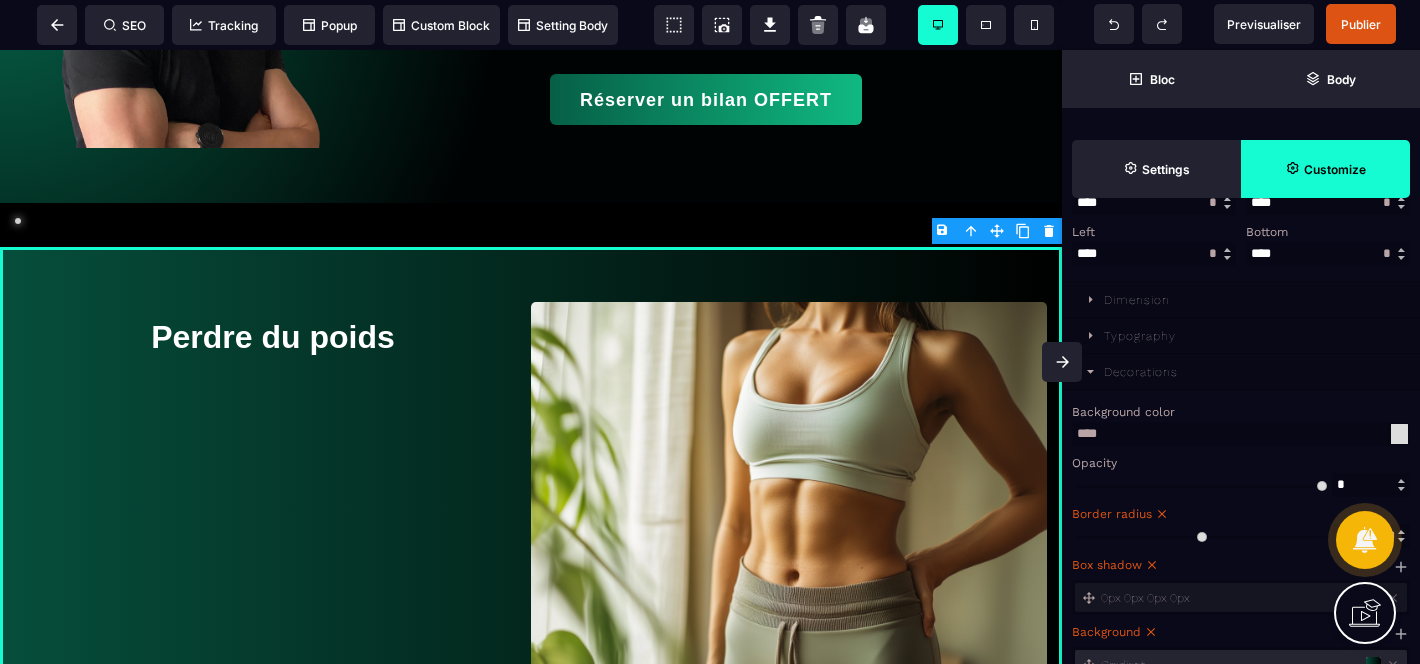 scroll, scrollTop: 450, scrollLeft: 0, axis: vertical 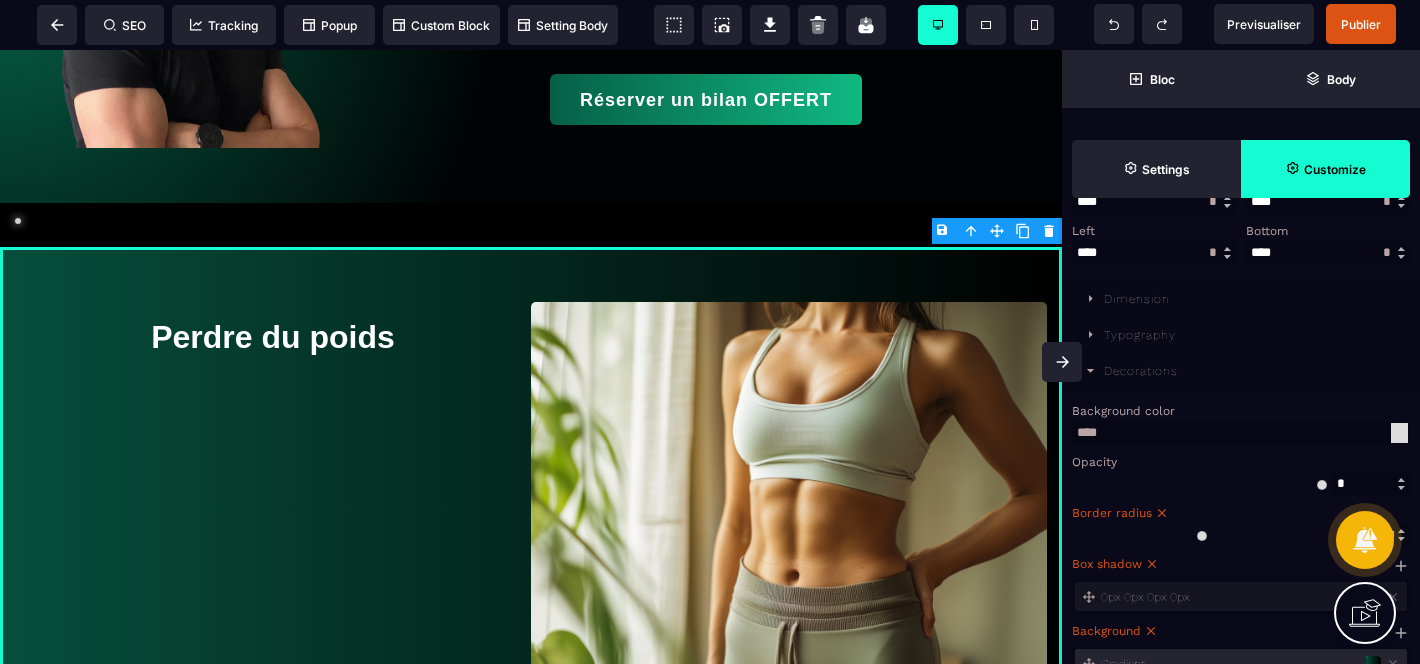 click at bounding box center [1399, 433] 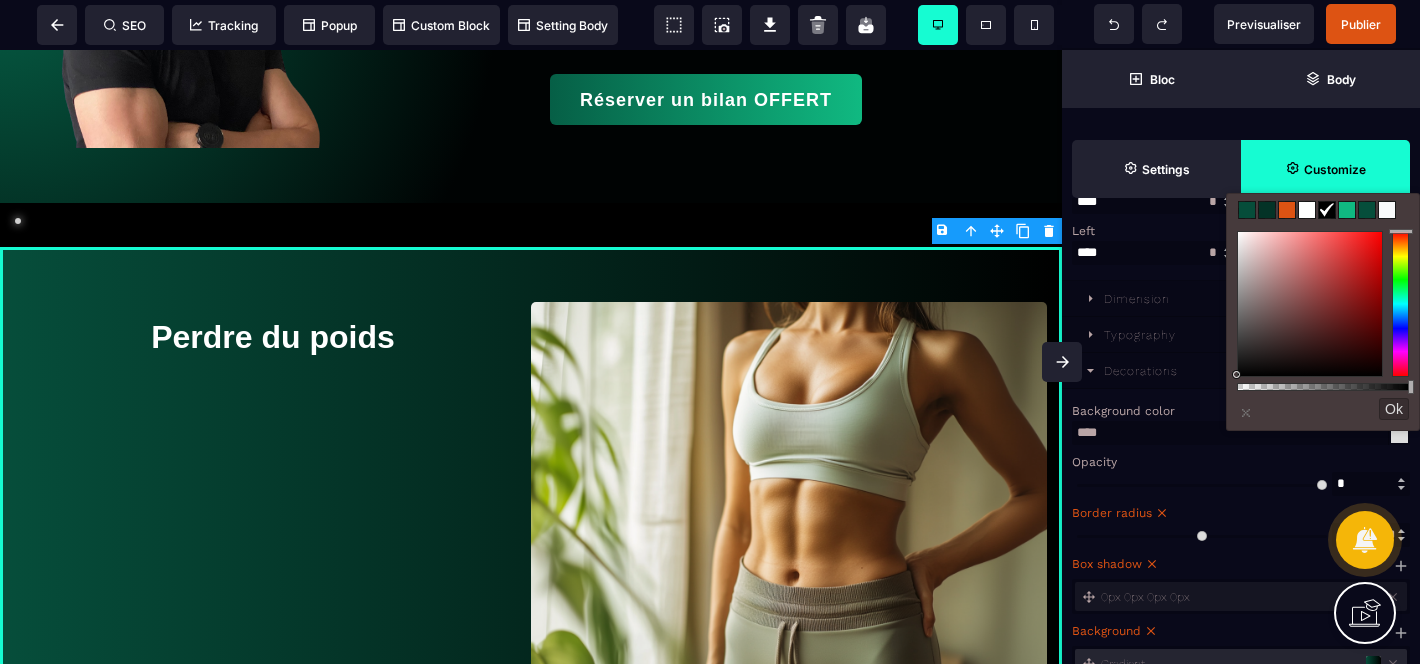click on "****" at bounding box center [1241, 433] 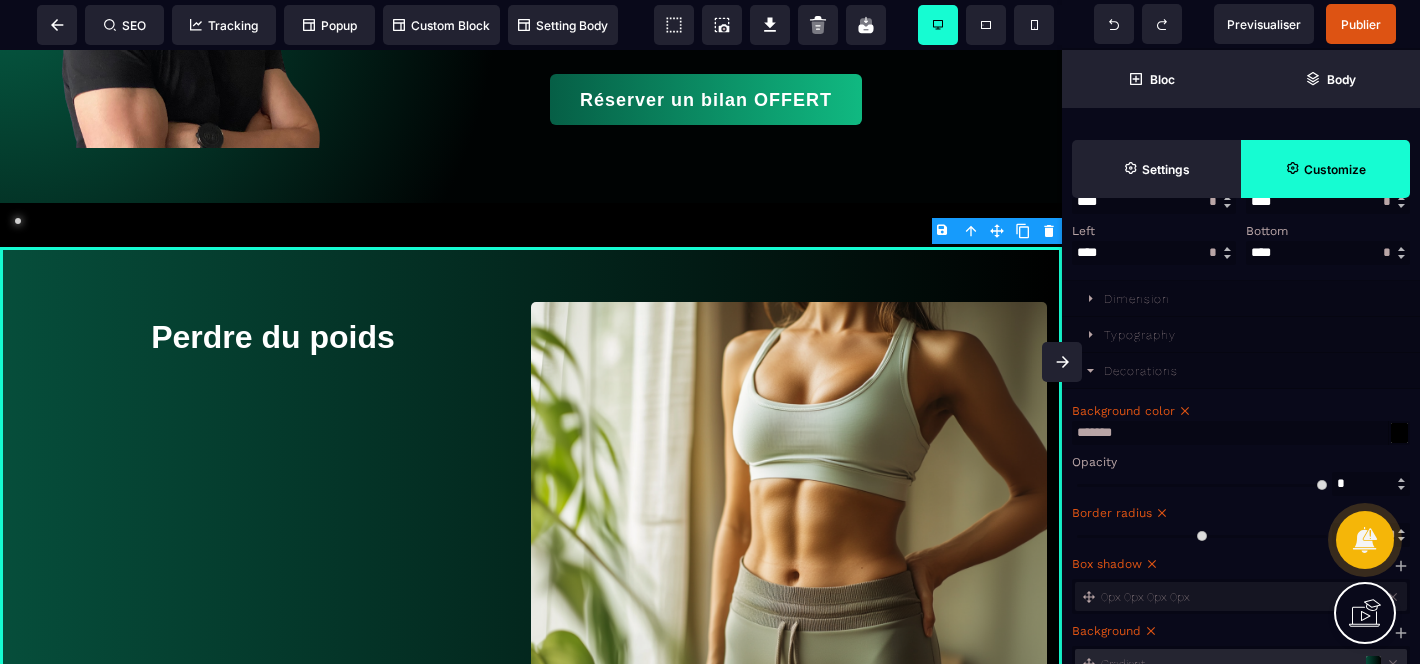 click at bounding box center (1399, 433) 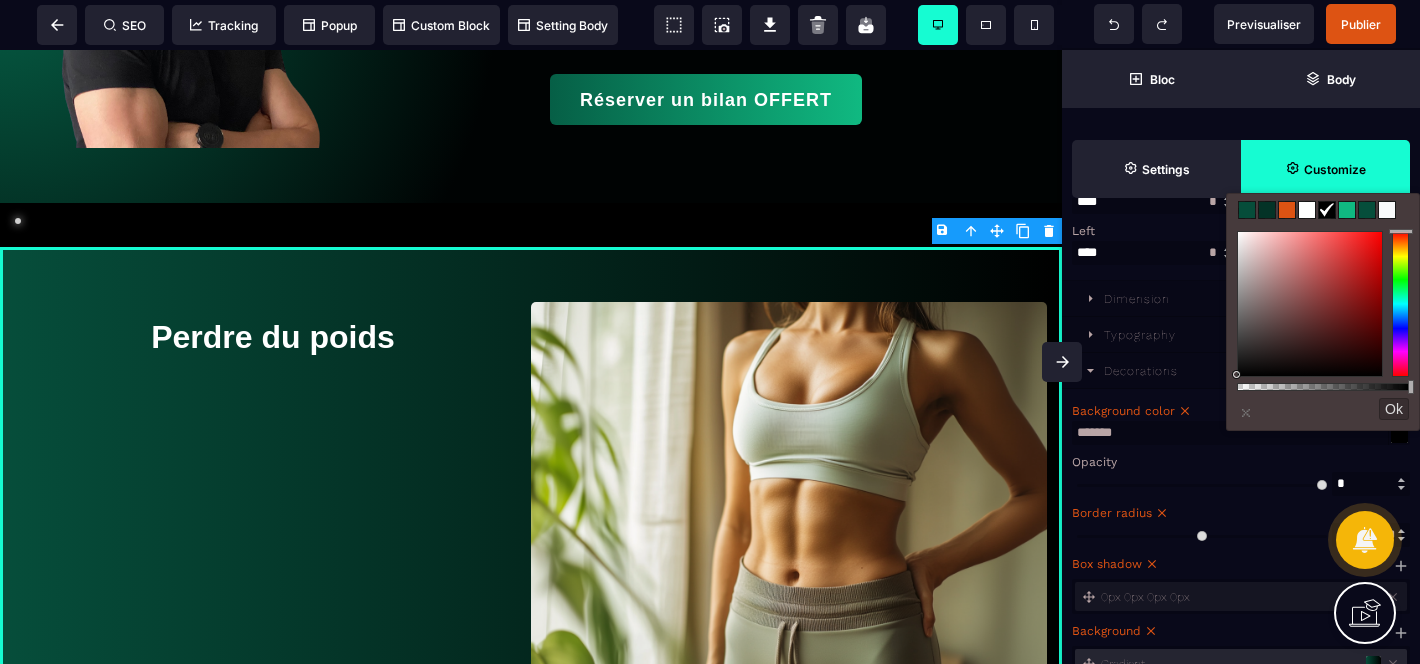 click at bounding box center (1399, 433) 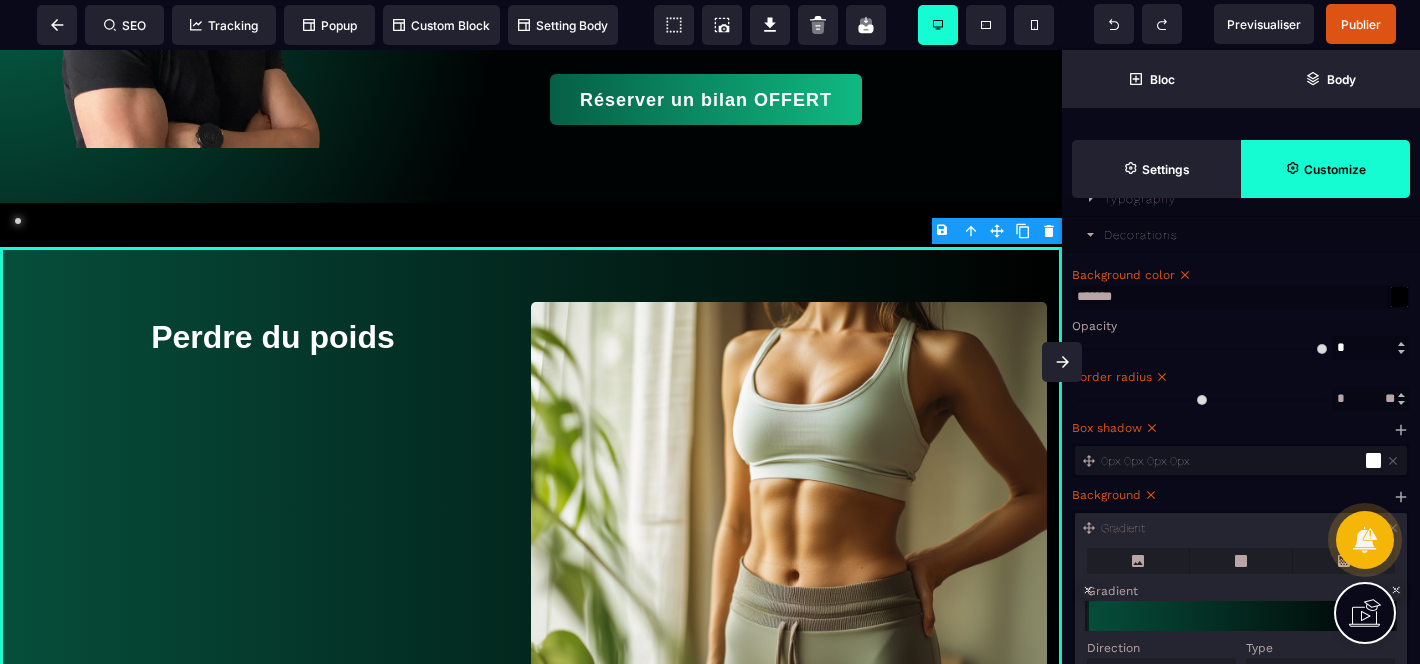 scroll, scrollTop: 587, scrollLeft: 0, axis: vertical 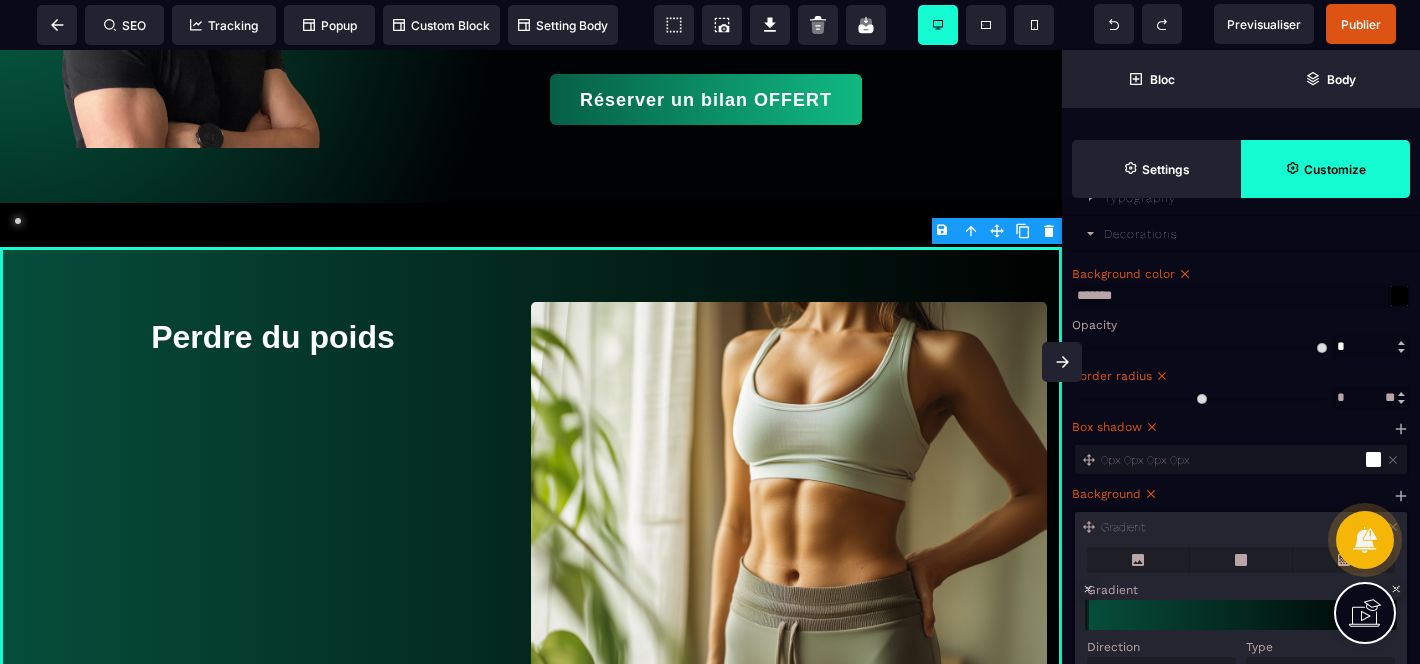 click 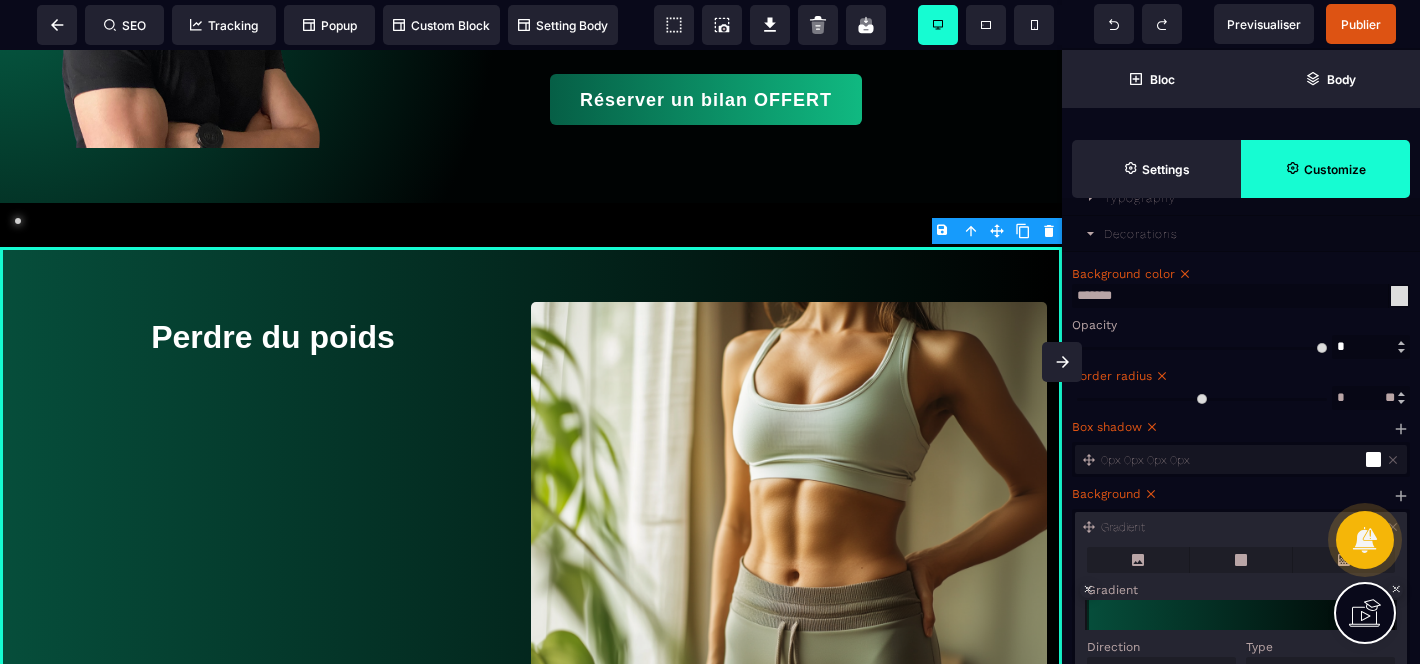 type 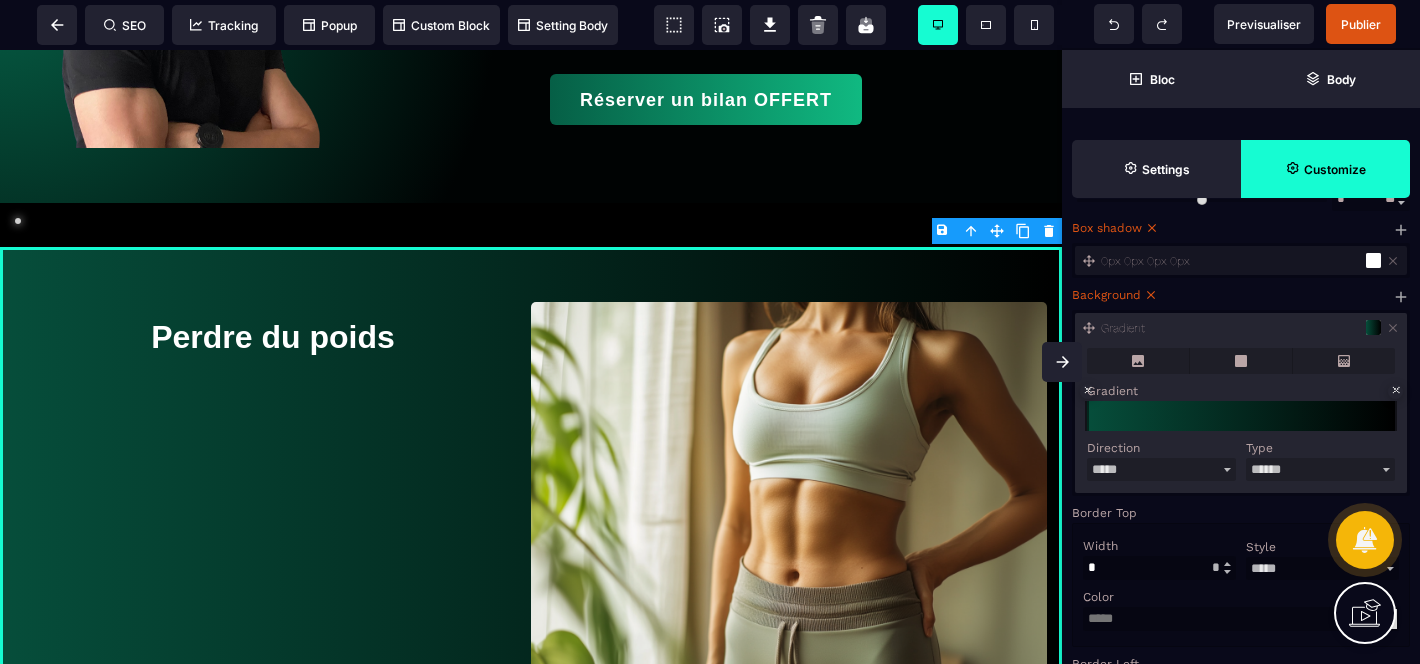 scroll, scrollTop: 788, scrollLeft: 0, axis: vertical 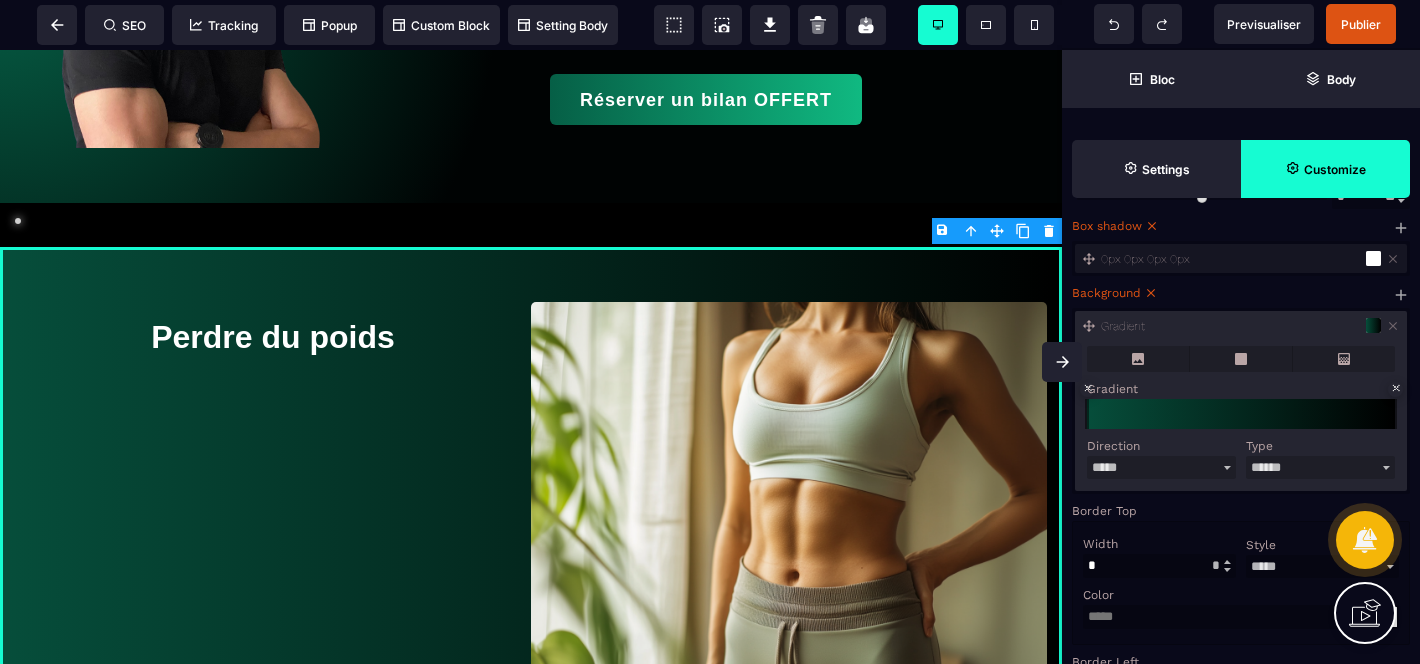 drag, startPoint x: 1086, startPoint y: 401, endPoint x: 1125, endPoint y: 411, distance: 40.261642 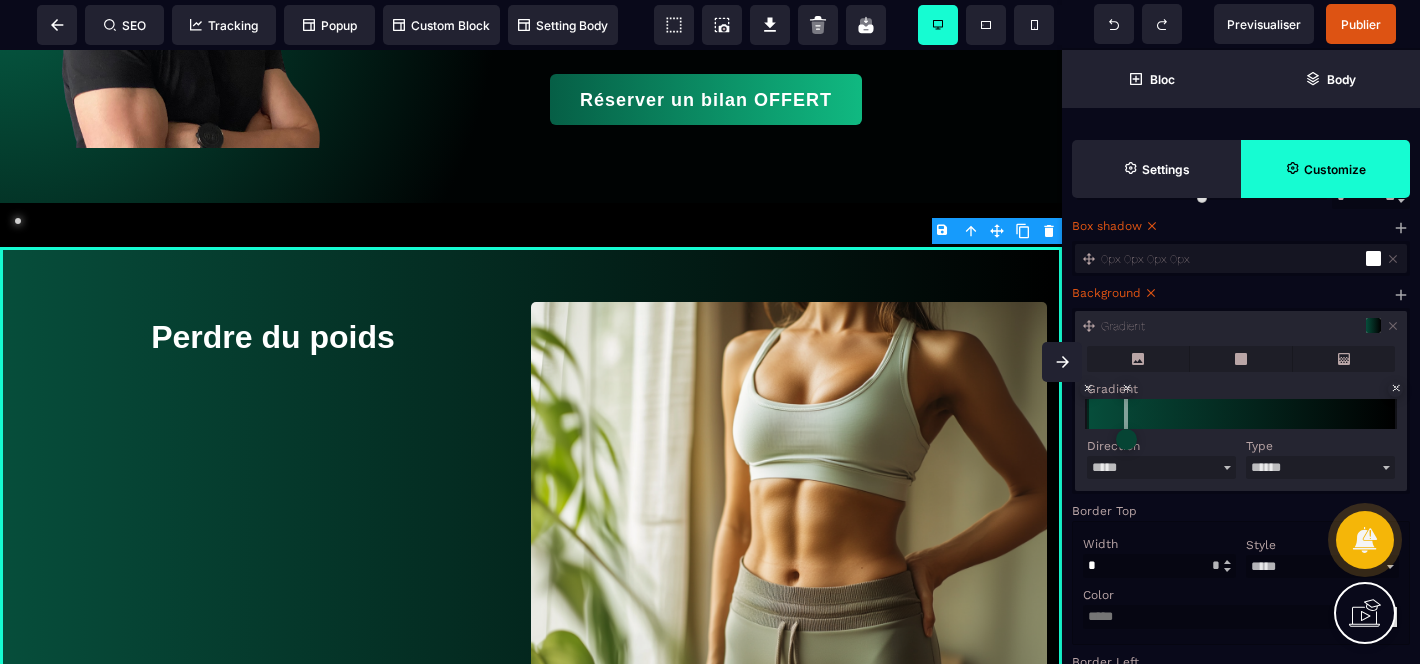 click on "⨯" at bounding box center [1126, 389] 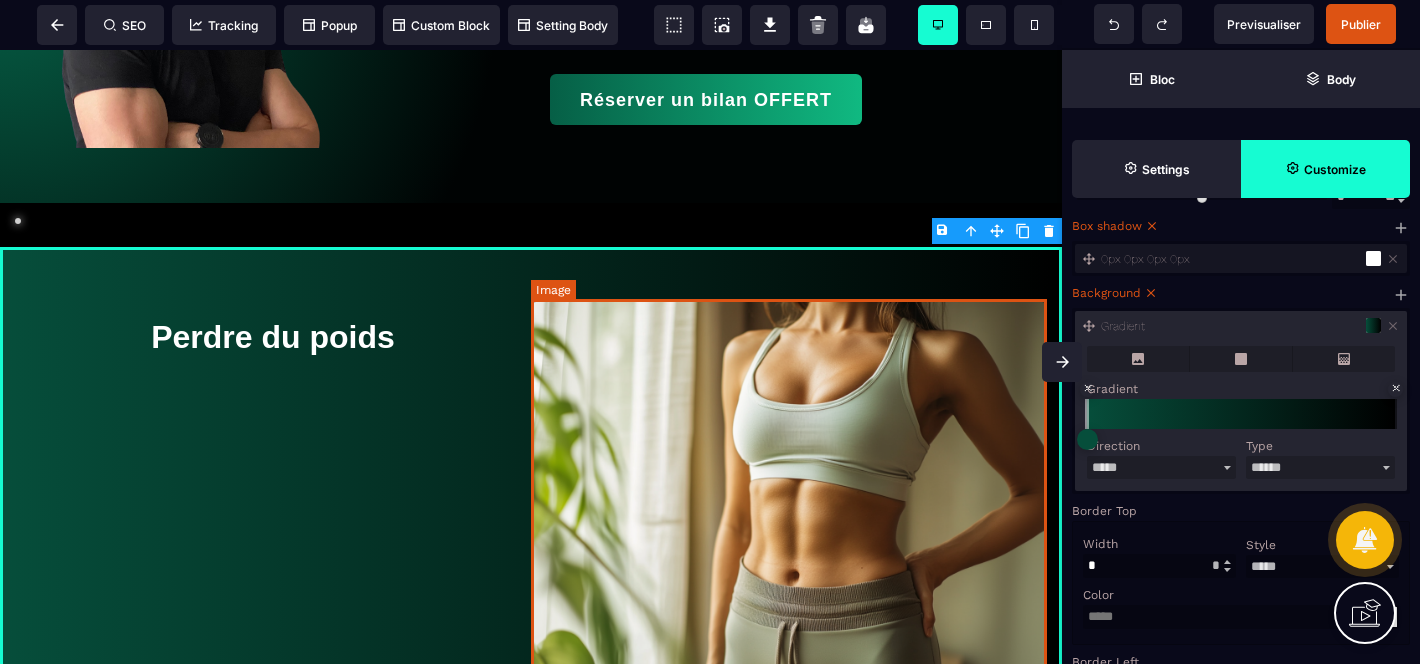 drag, startPoint x: 1086, startPoint y: 469, endPoint x: 1029, endPoint y: 425, distance: 72.00694 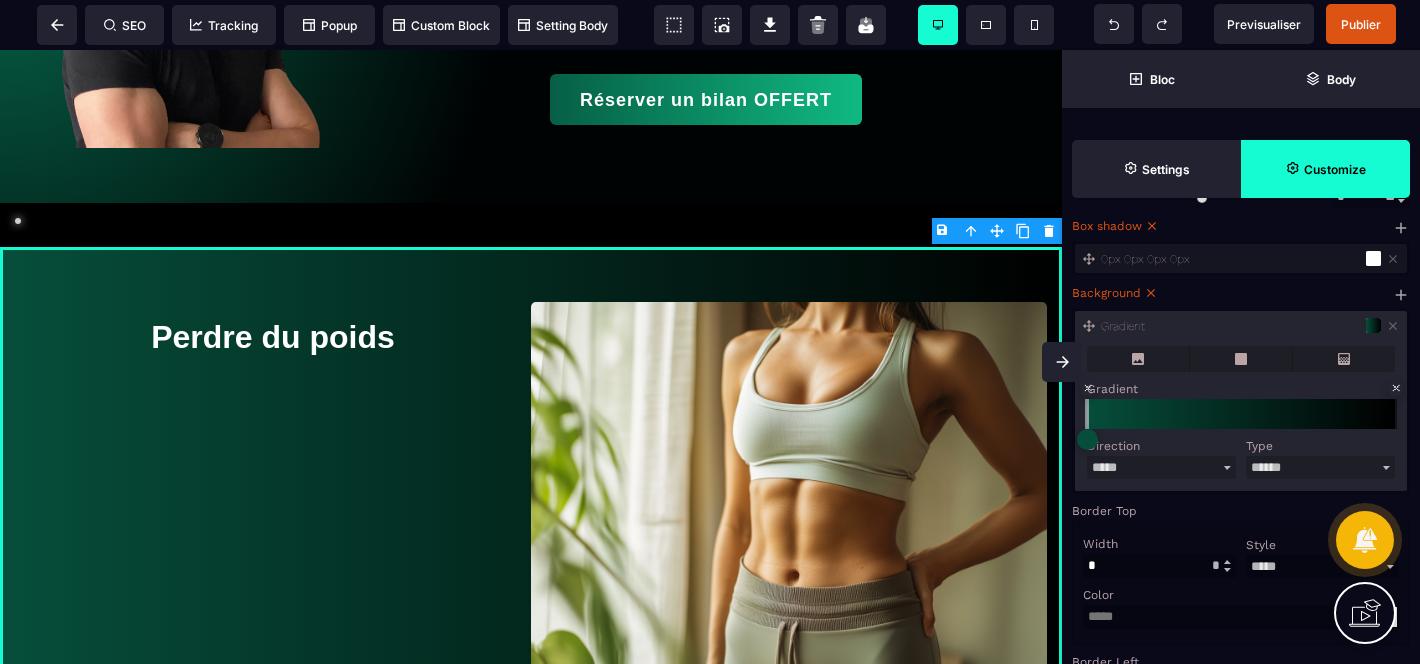 click at bounding box center (1087, 439) 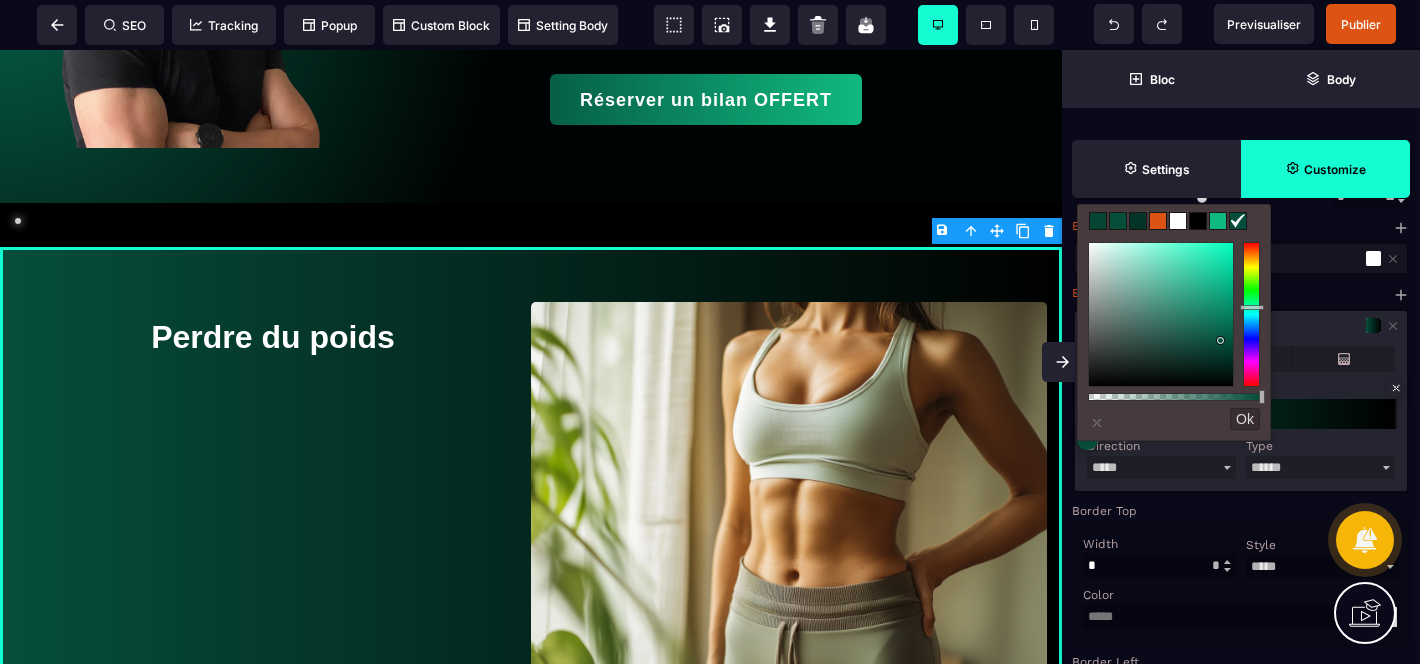 click at bounding box center (1218, 221) 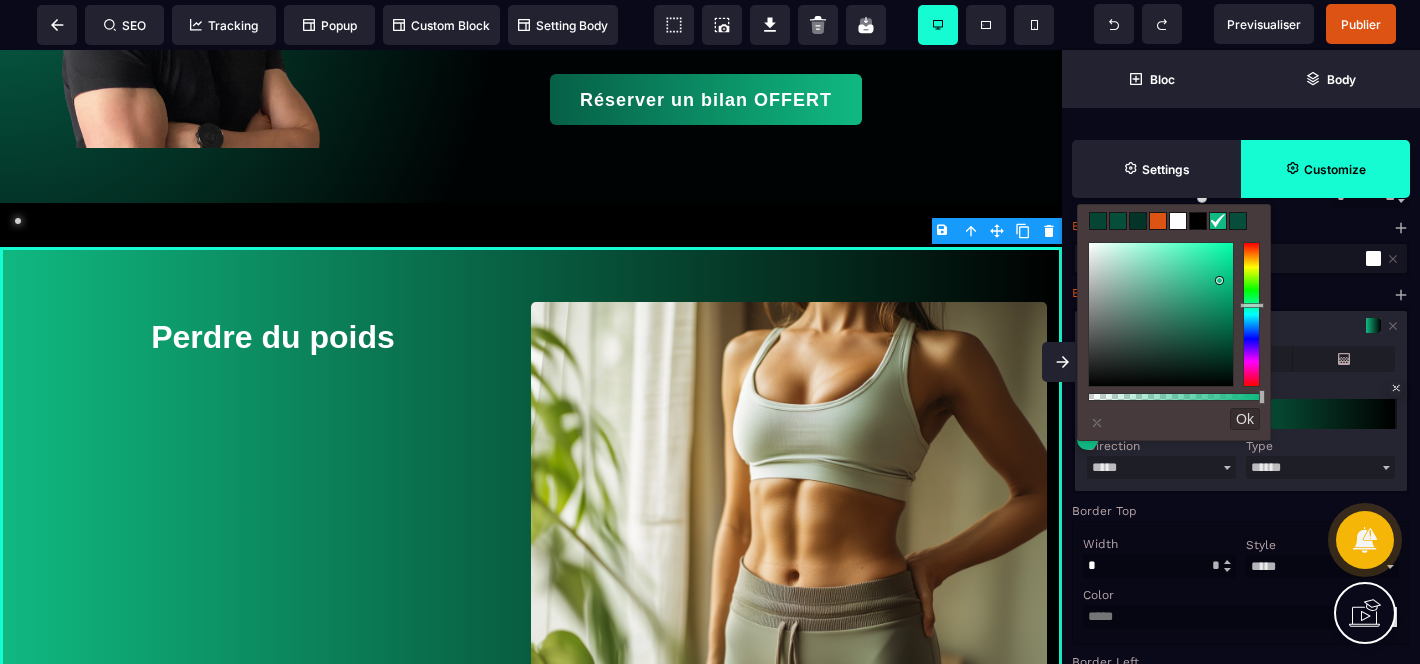 click at bounding box center (1118, 221) 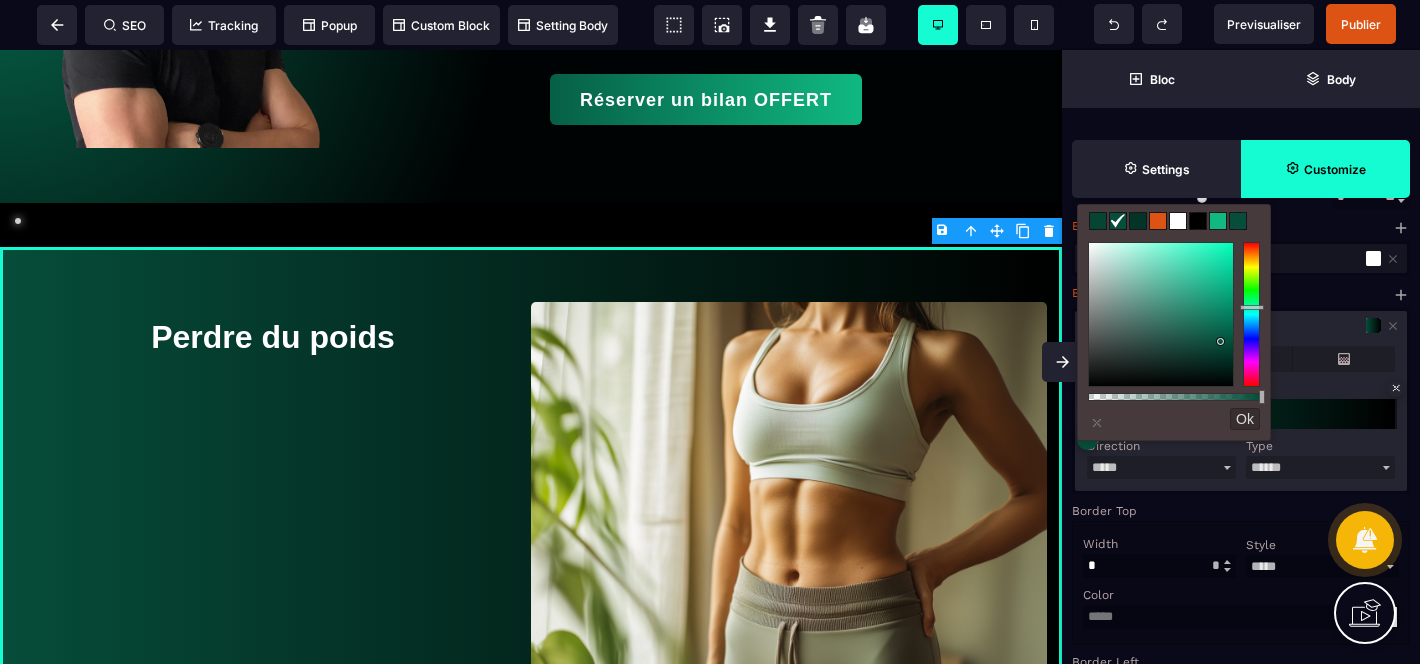 click at bounding box center (1098, 221) 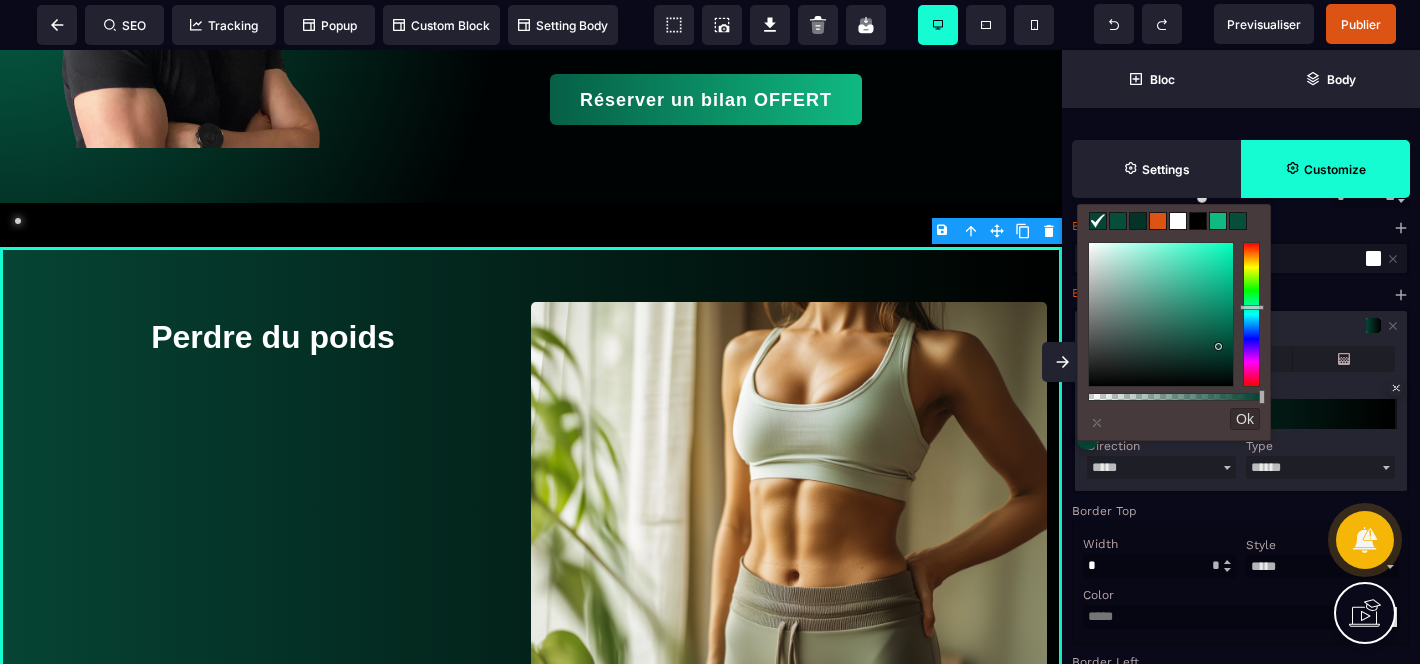 click at bounding box center [1238, 221] 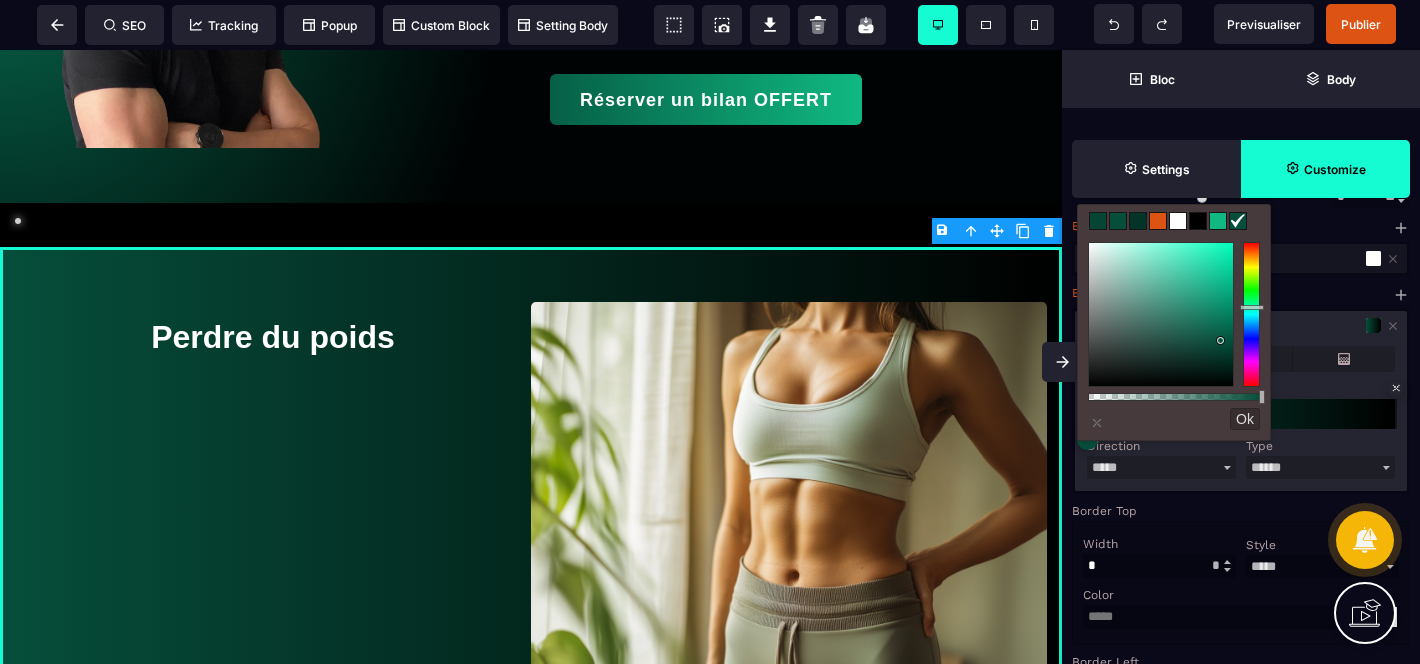 click on "Ok" at bounding box center (1245, 419) 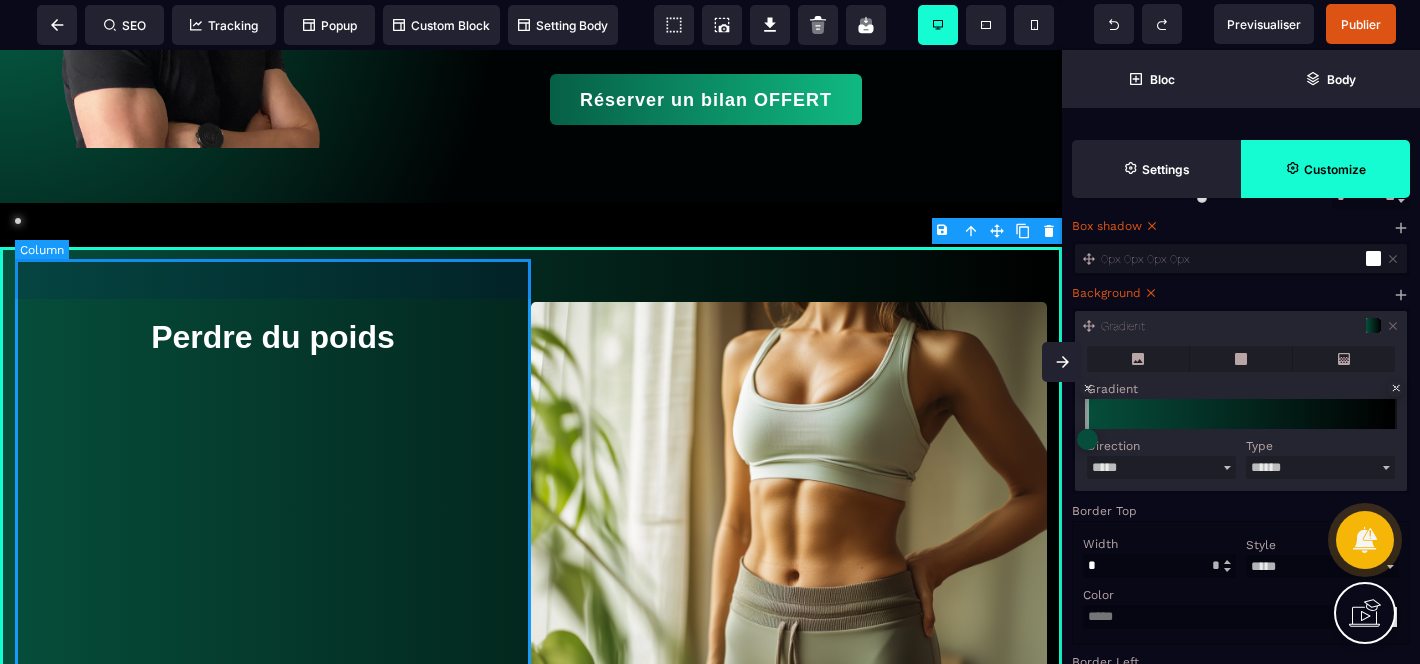 click on "Perdre du poids" at bounding box center [273, 500] 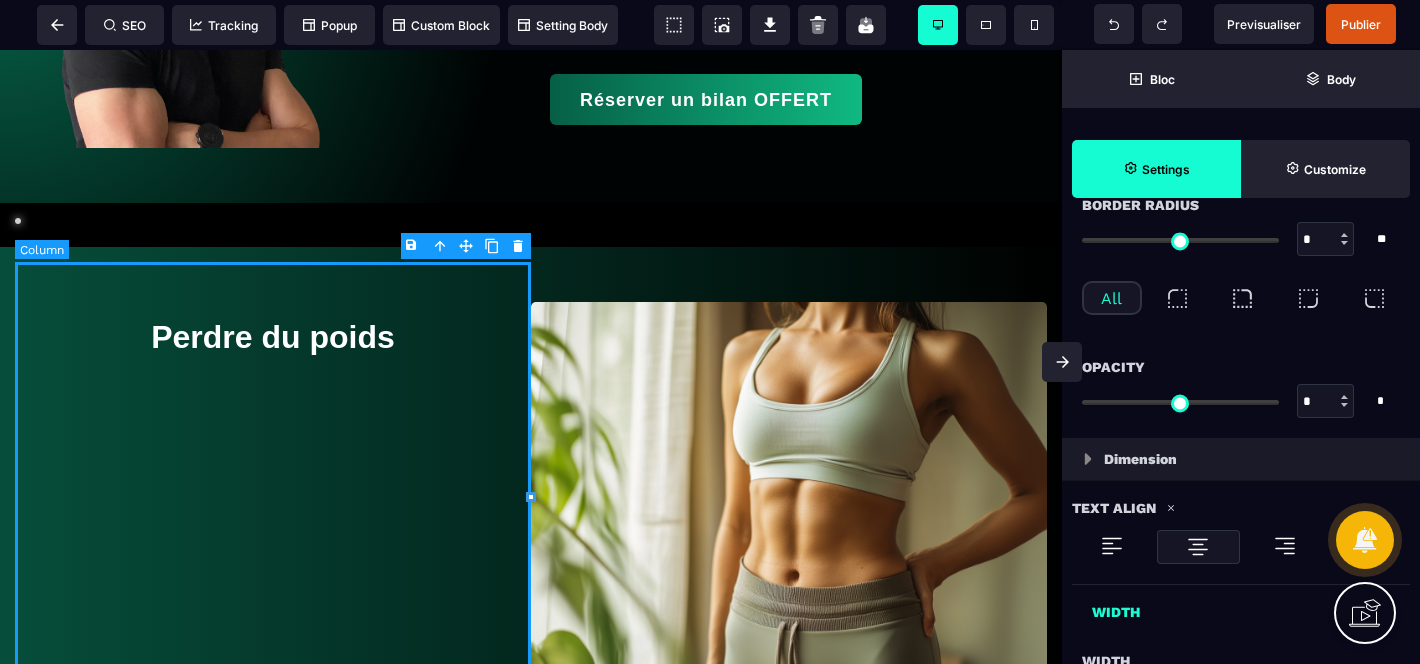 type on "*" 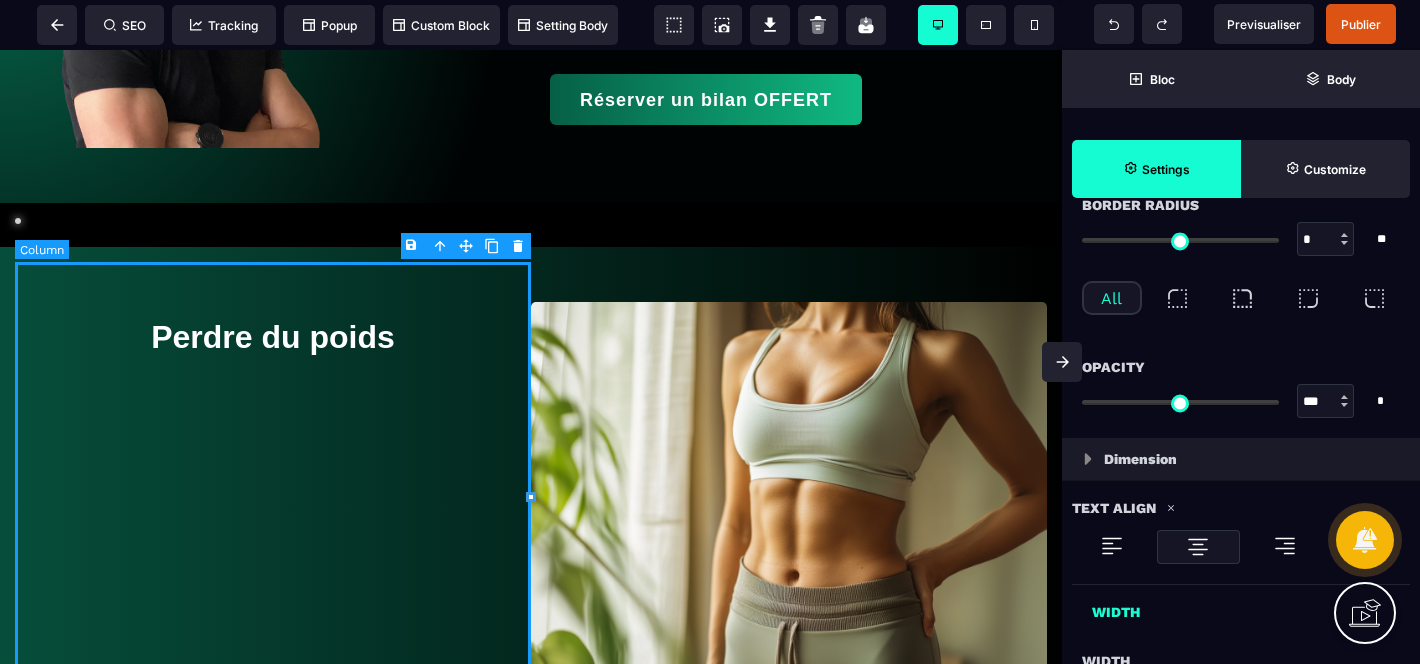 type on "***" 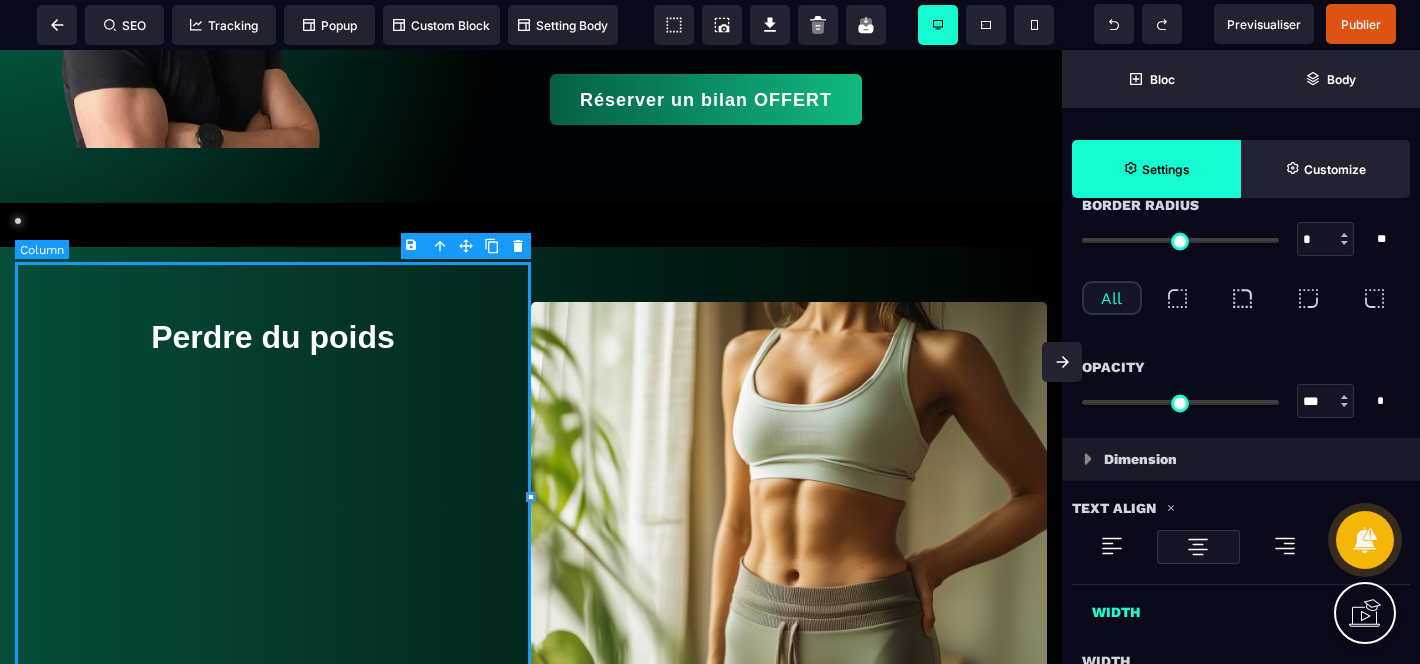 type on "*" 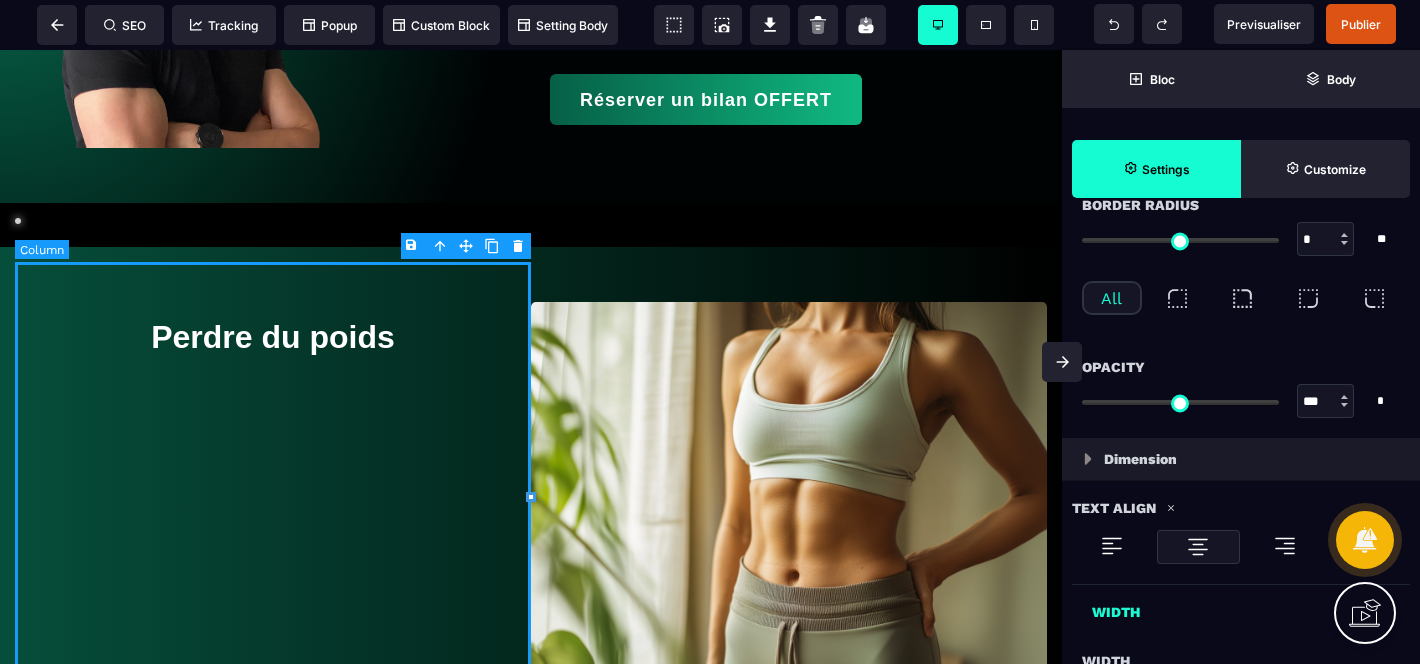 type on "*" 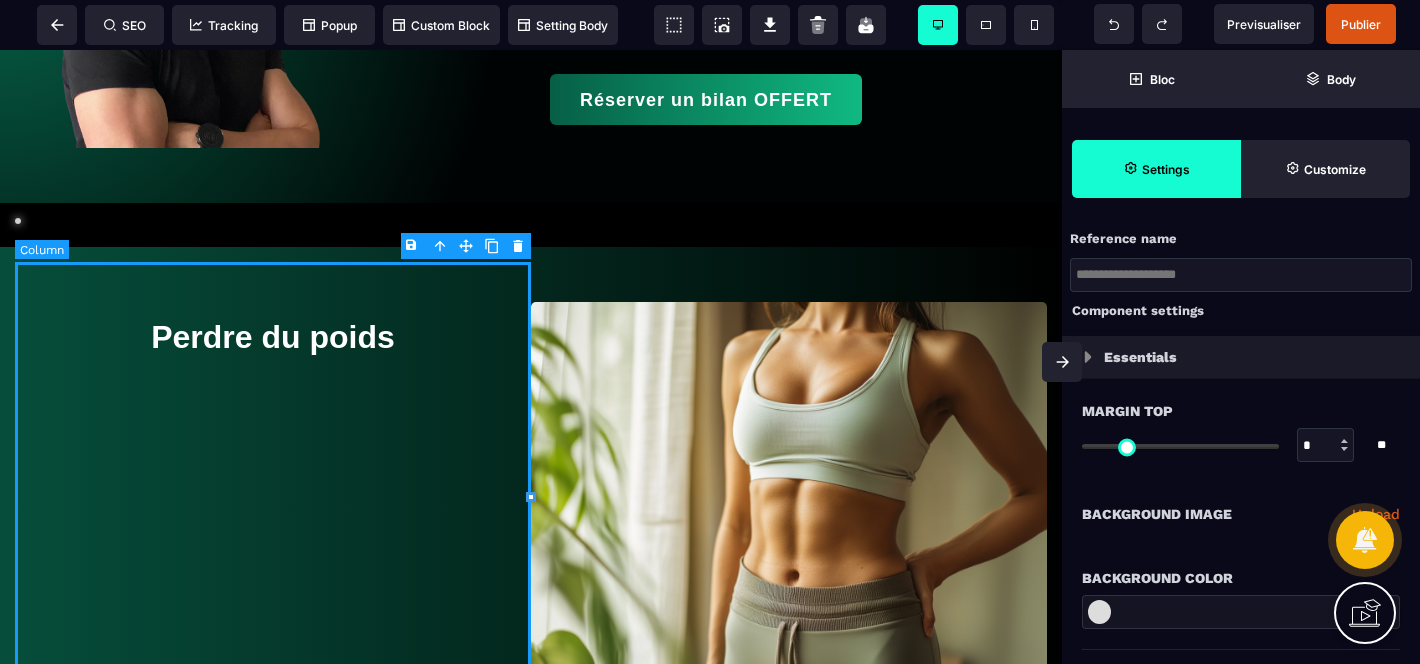 select on "*" 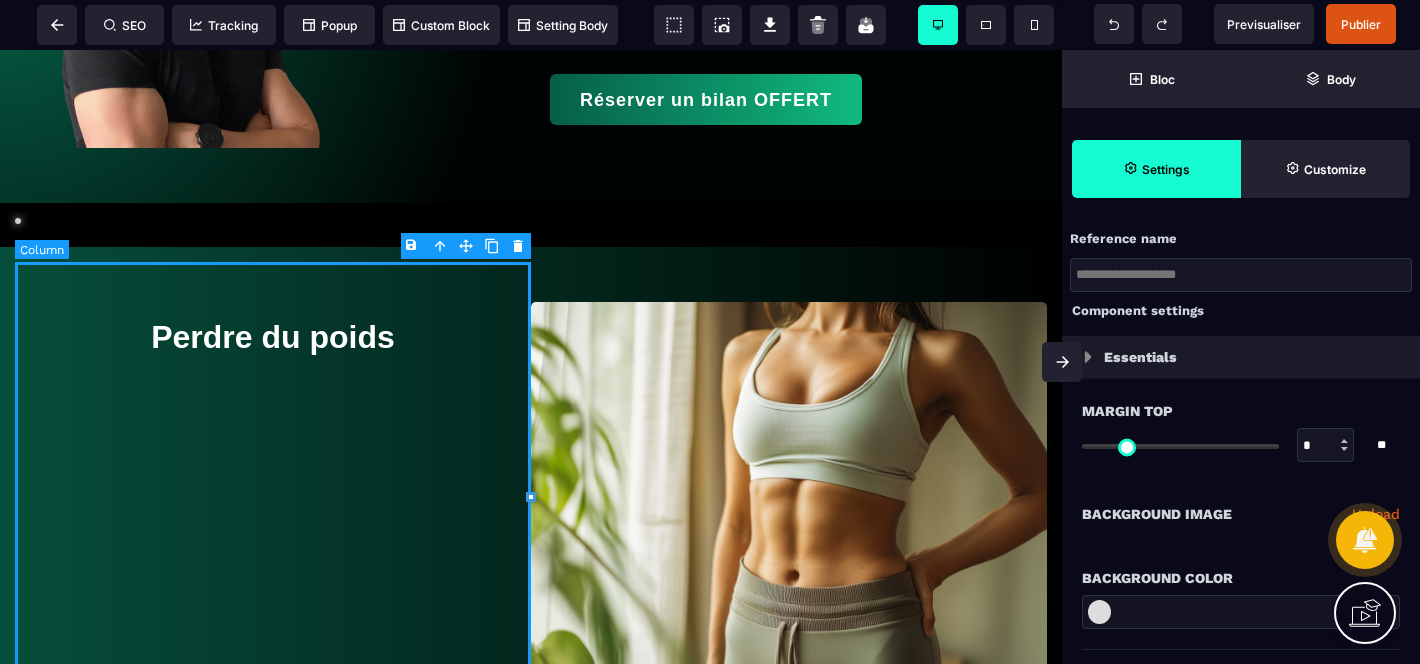select on "**" 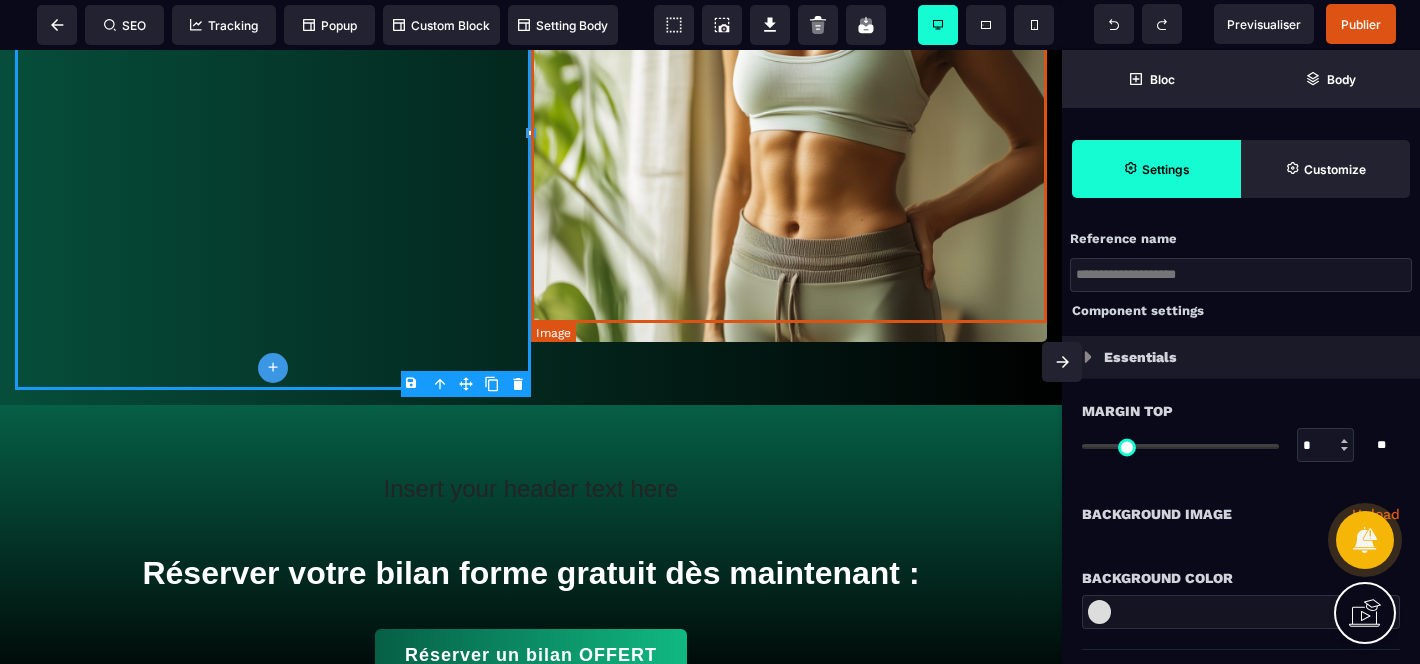 scroll, scrollTop: 671, scrollLeft: 0, axis: vertical 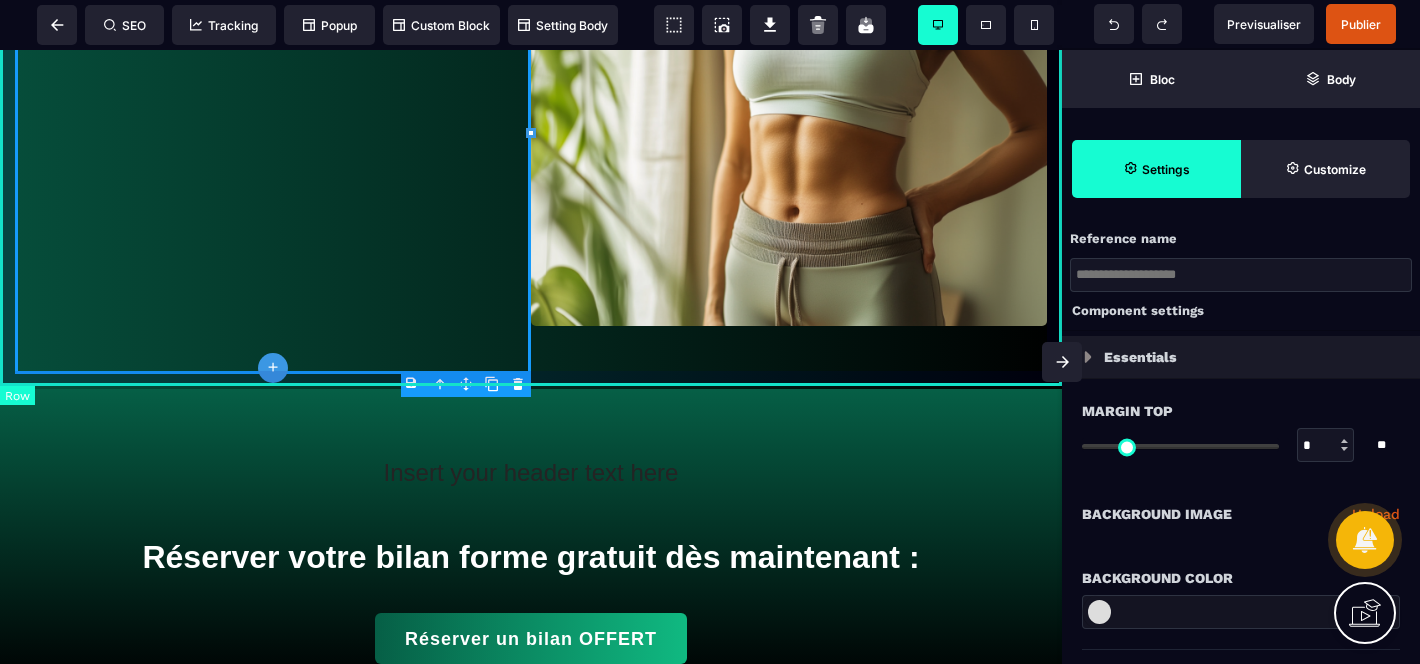 click on "Perdre du poids" at bounding box center (531, 136) 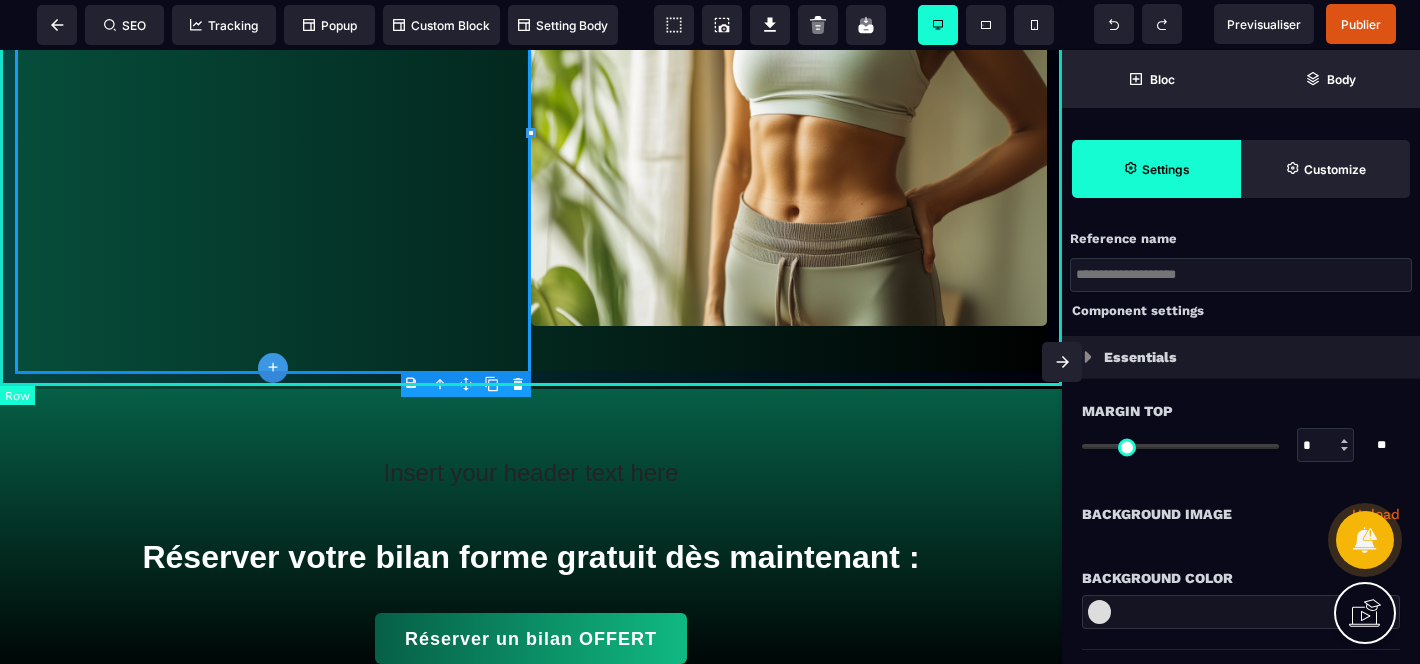 select on "**" 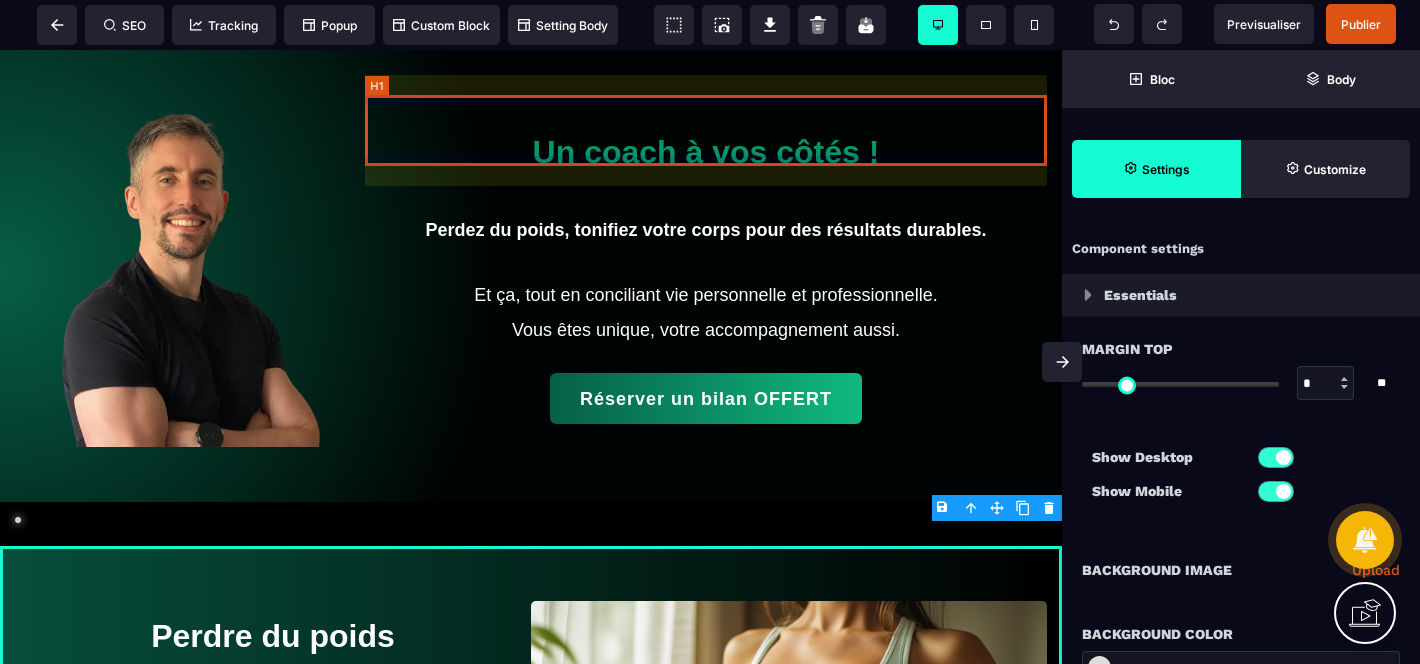 scroll, scrollTop: 0, scrollLeft: 0, axis: both 